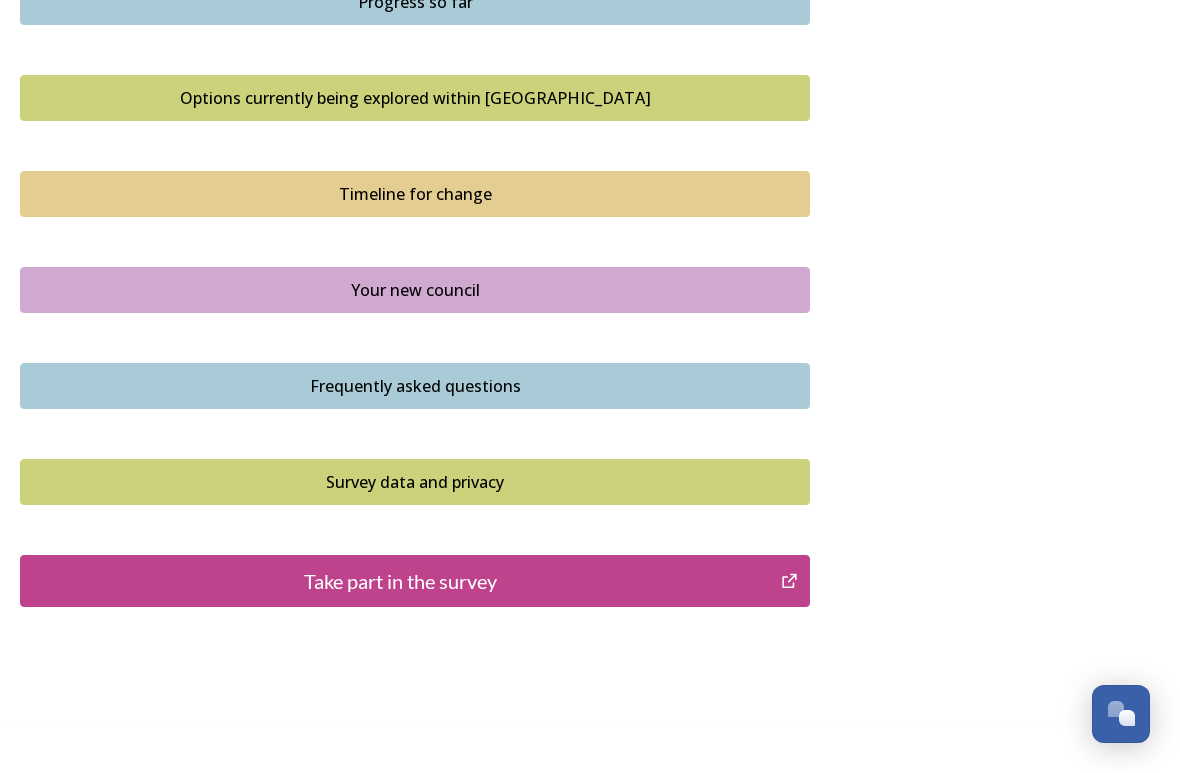 scroll, scrollTop: 1382, scrollLeft: 0, axis: vertical 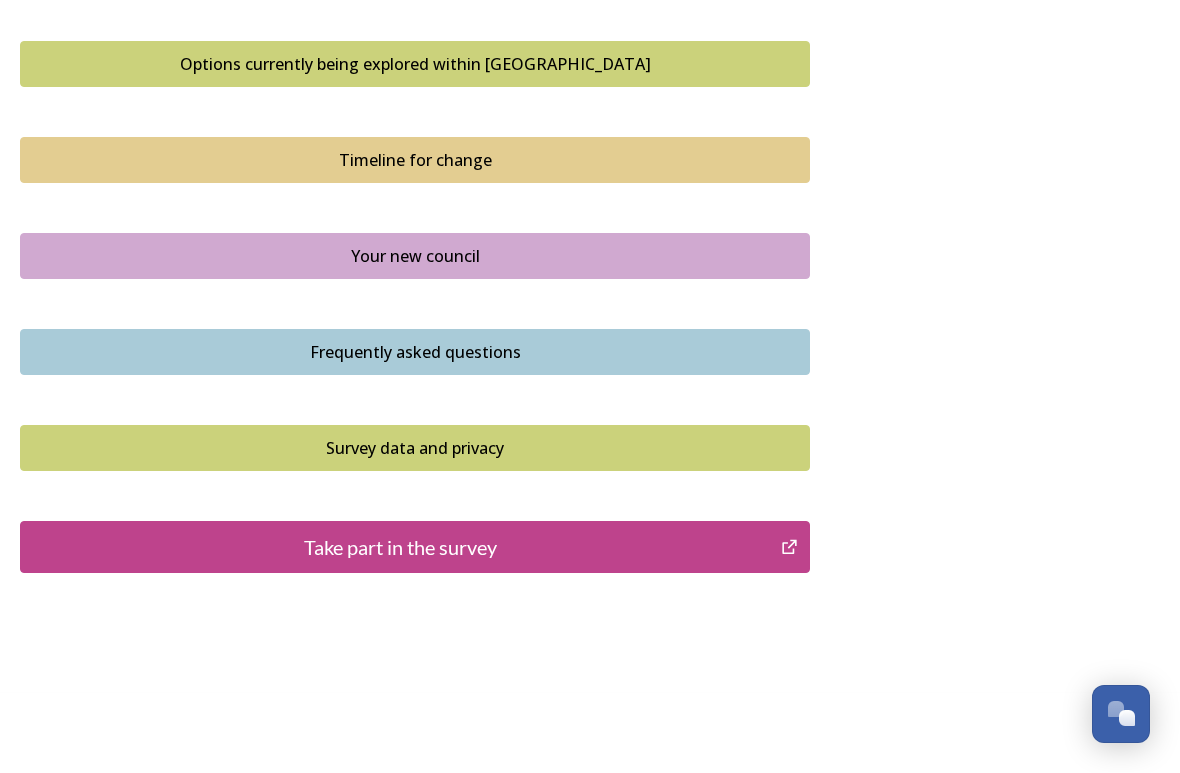 click on "Take part in the survey" at bounding box center (400, 547) 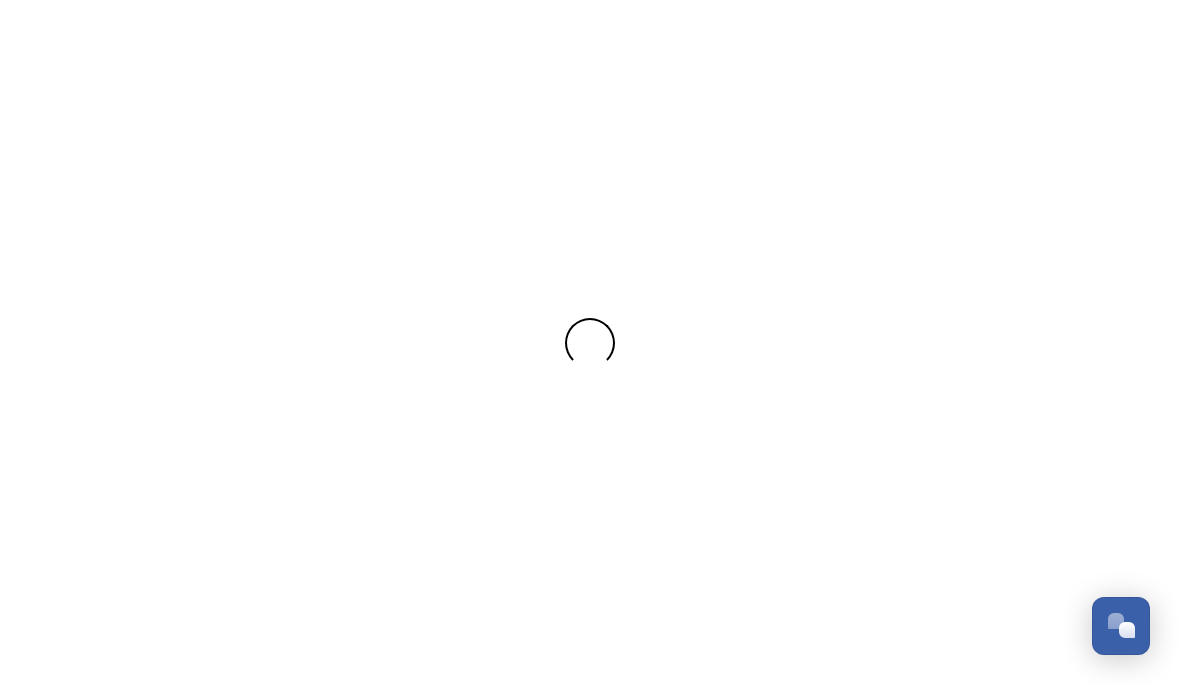 scroll, scrollTop: 0, scrollLeft: 0, axis: both 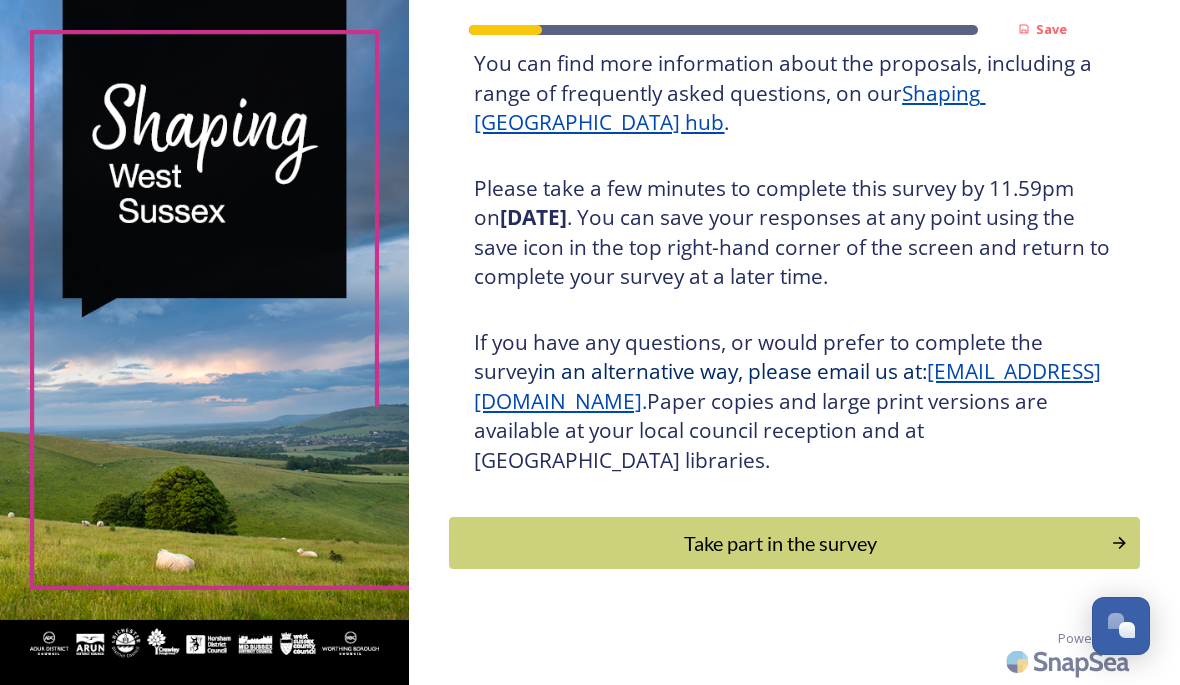 click on "Take part in the survey" at bounding box center [780, 543] 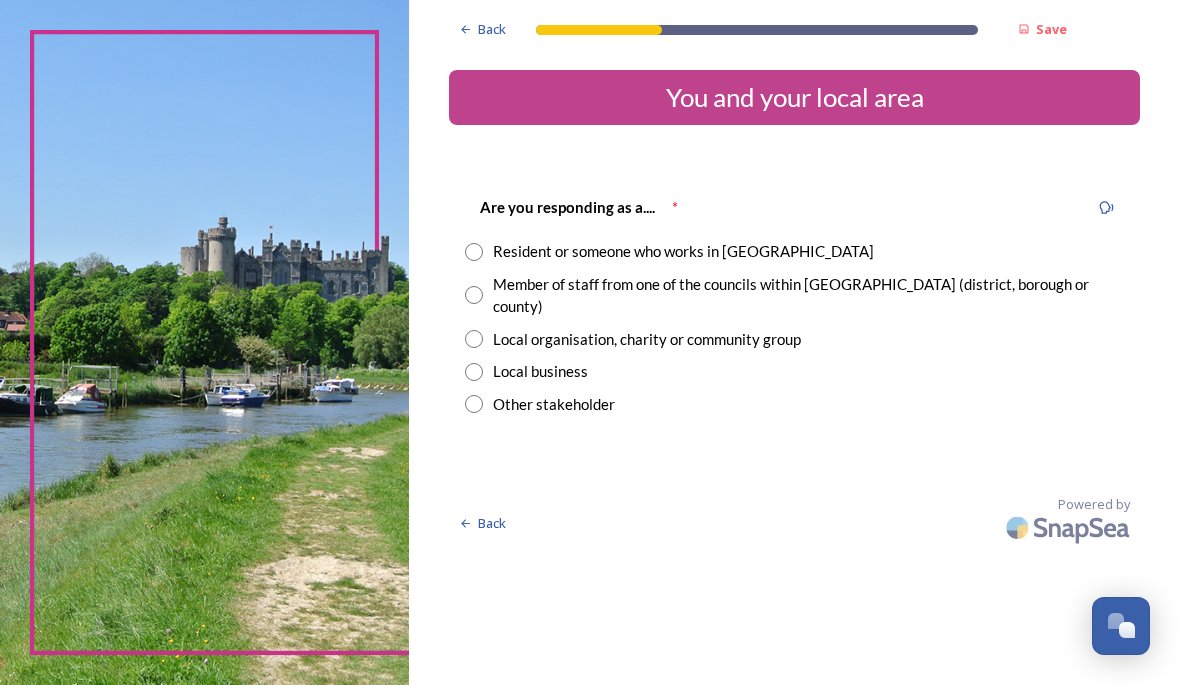 click at bounding box center [474, 252] 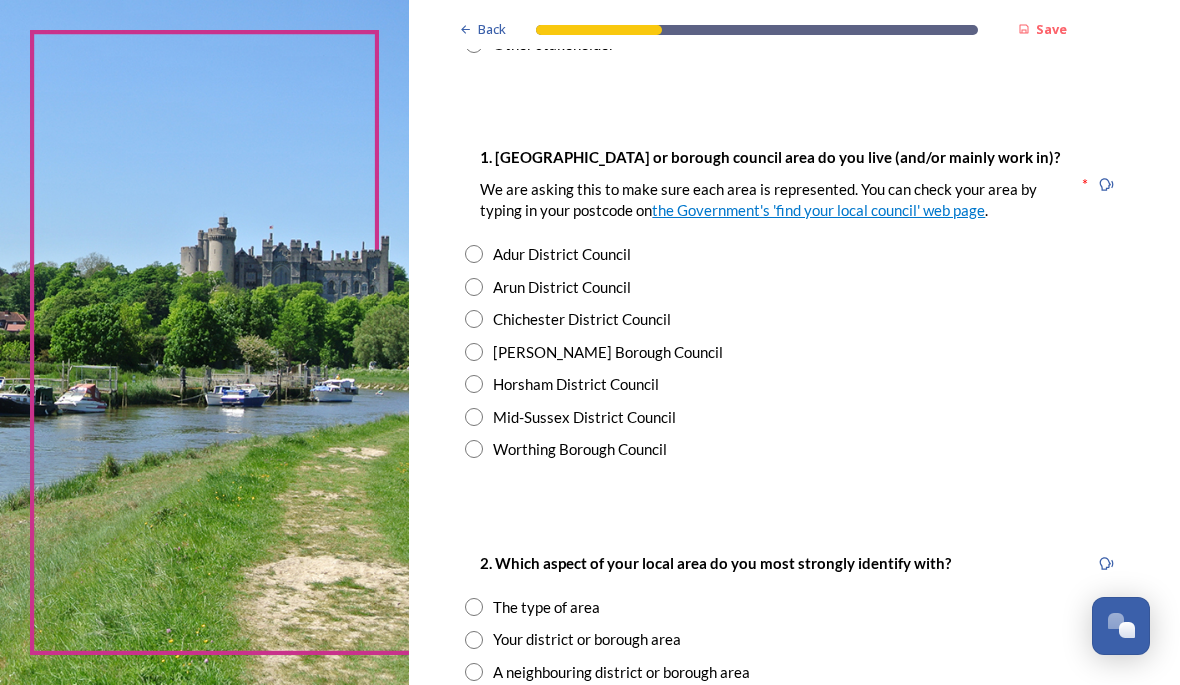 scroll, scrollTop: 362, scrollLeft: 0, axis: vertical 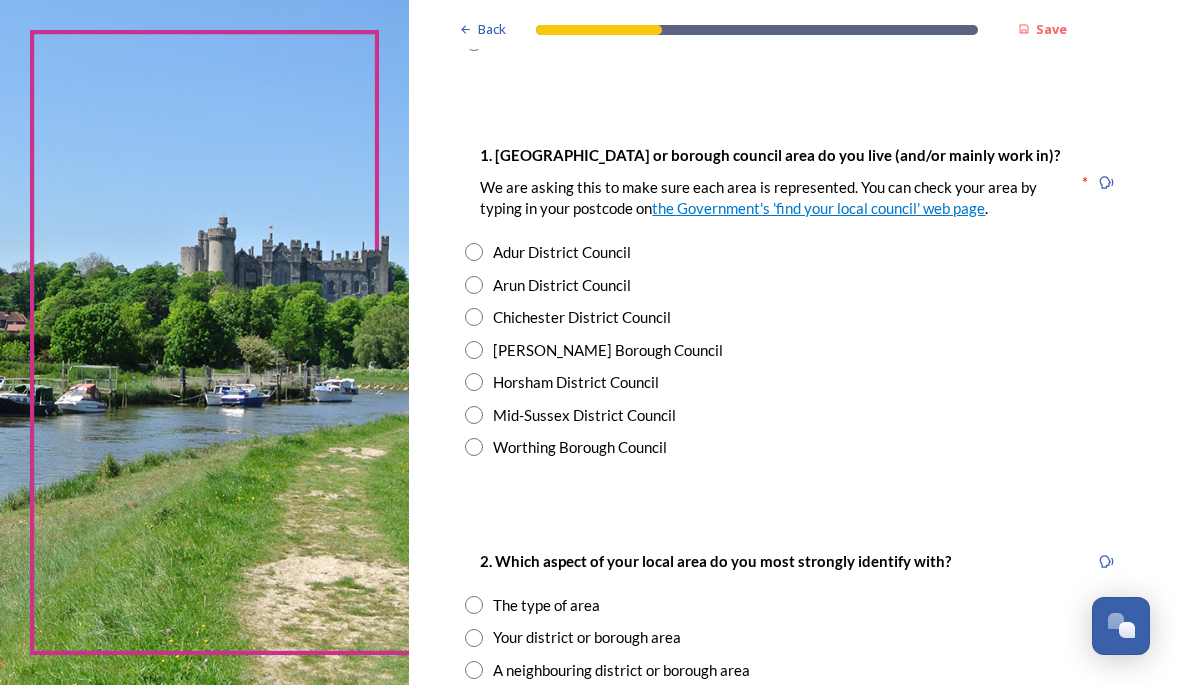 click at bounding box center (474, 415) 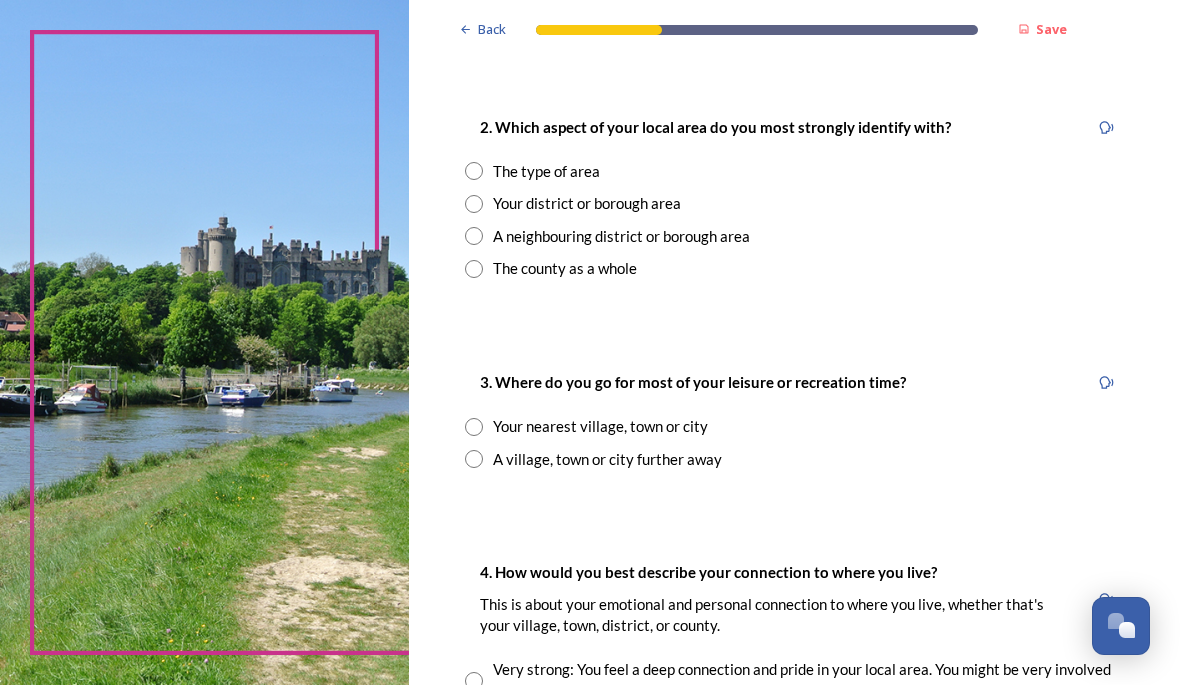 scroll, scrollTop: 797, scrollLeft: 0, axis: vertical 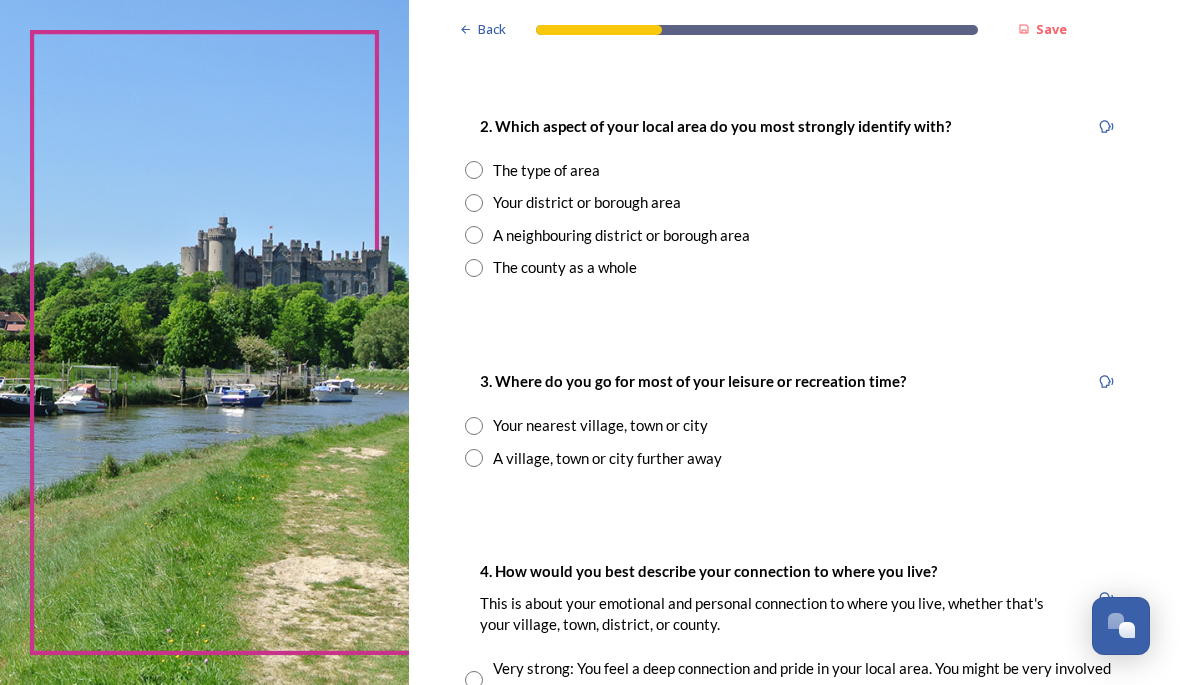 click at bounding box center (474, 268) 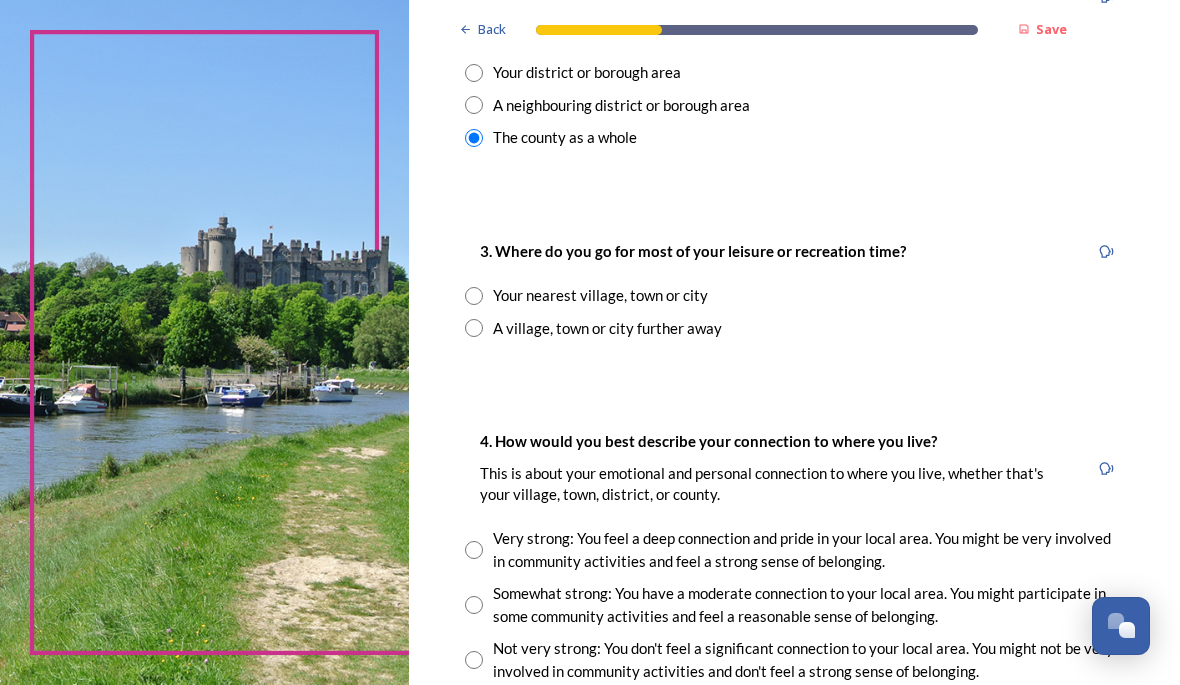 scroll, scrollTop: 928, scrollLeft: 0, axis: vertical 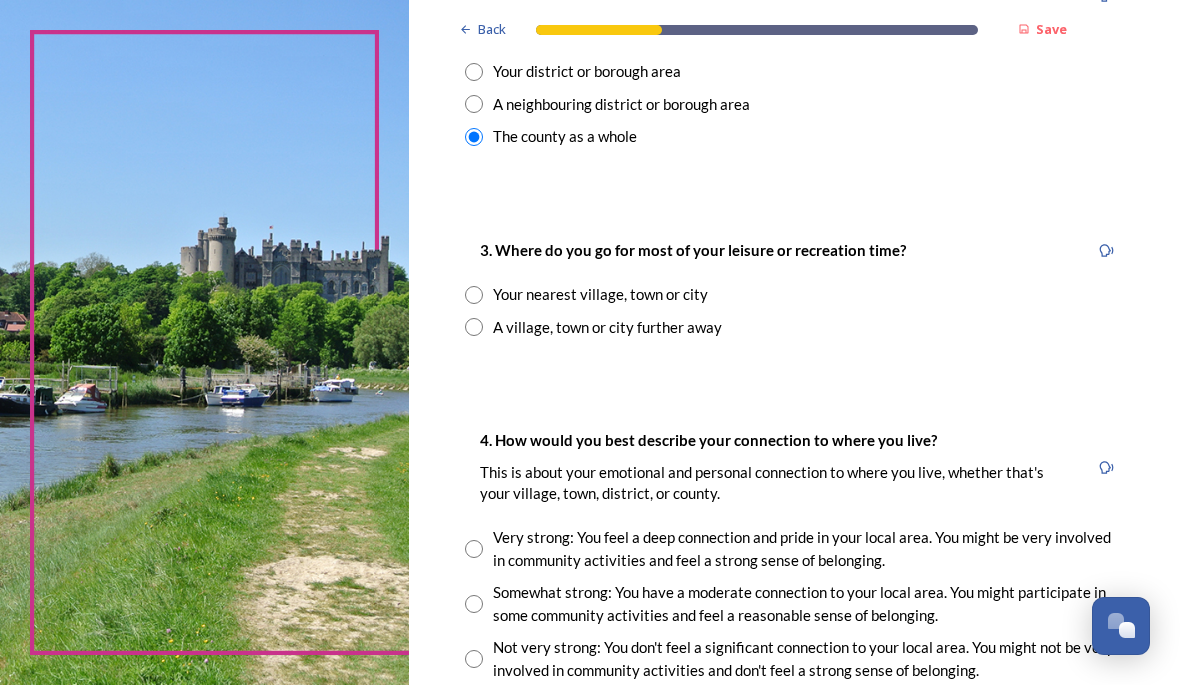 click at bounding box center (474, 295) 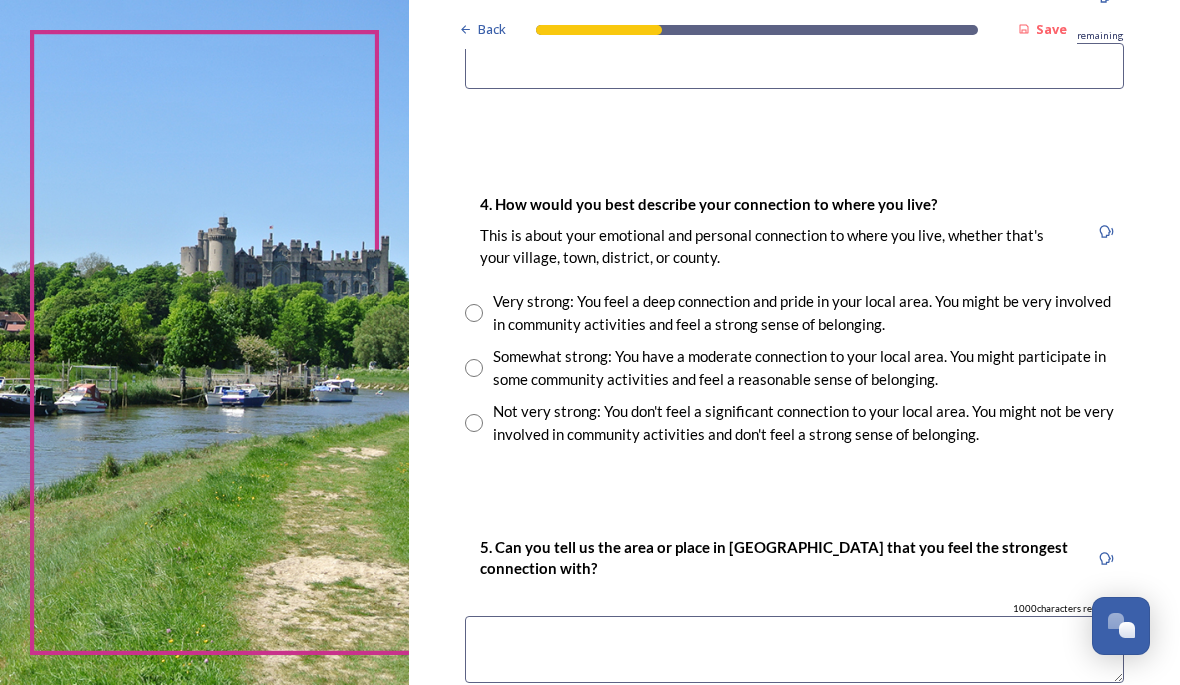 scroll, scrollTop: 1373, scrollLeft: 0, axis: vertical 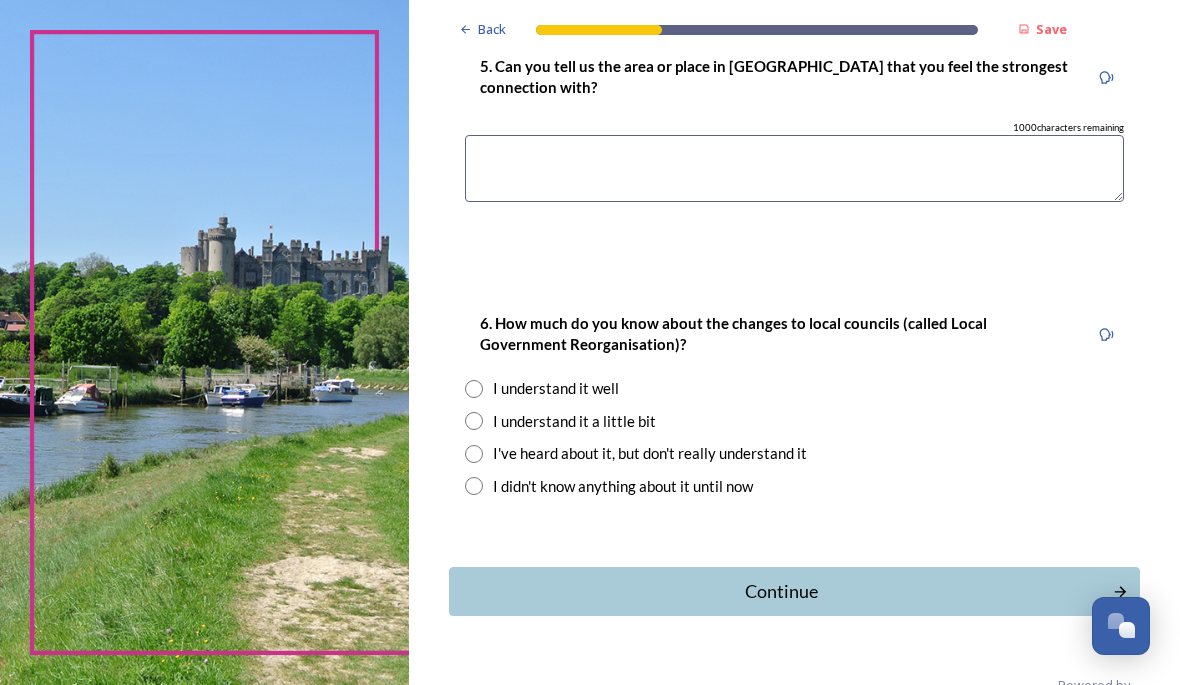 click on "I didn't know anything about it until now" at bounding box center [623, 486] 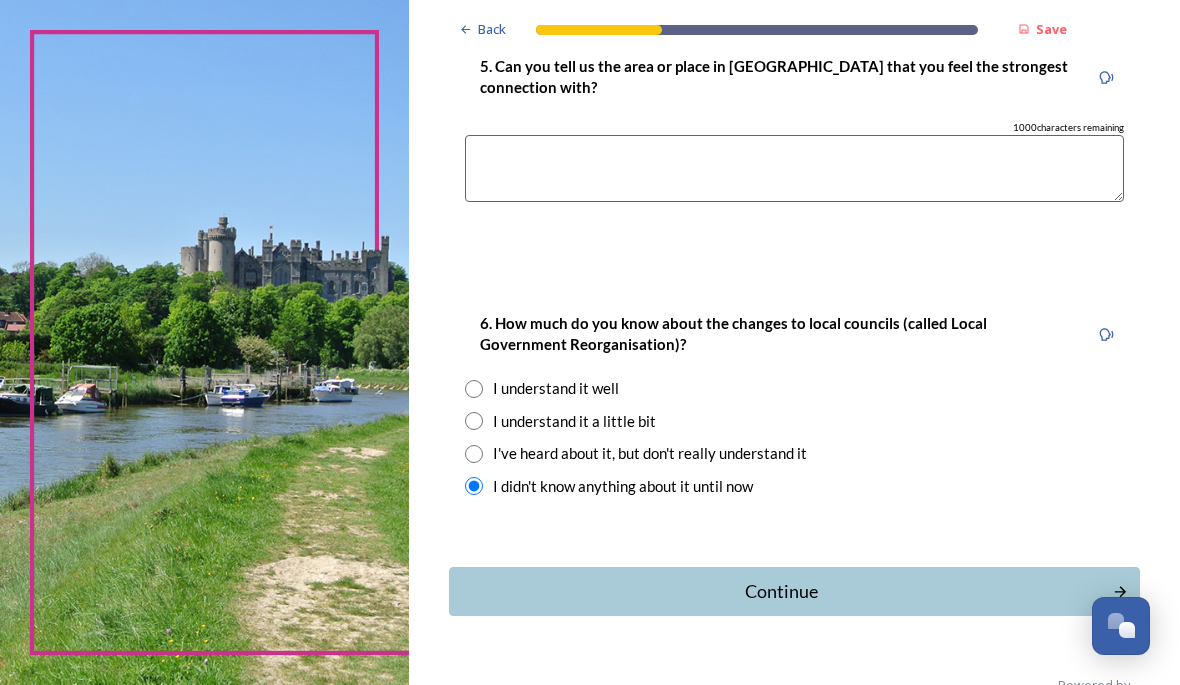 click on "Continue" at bounding box center [780, 591] 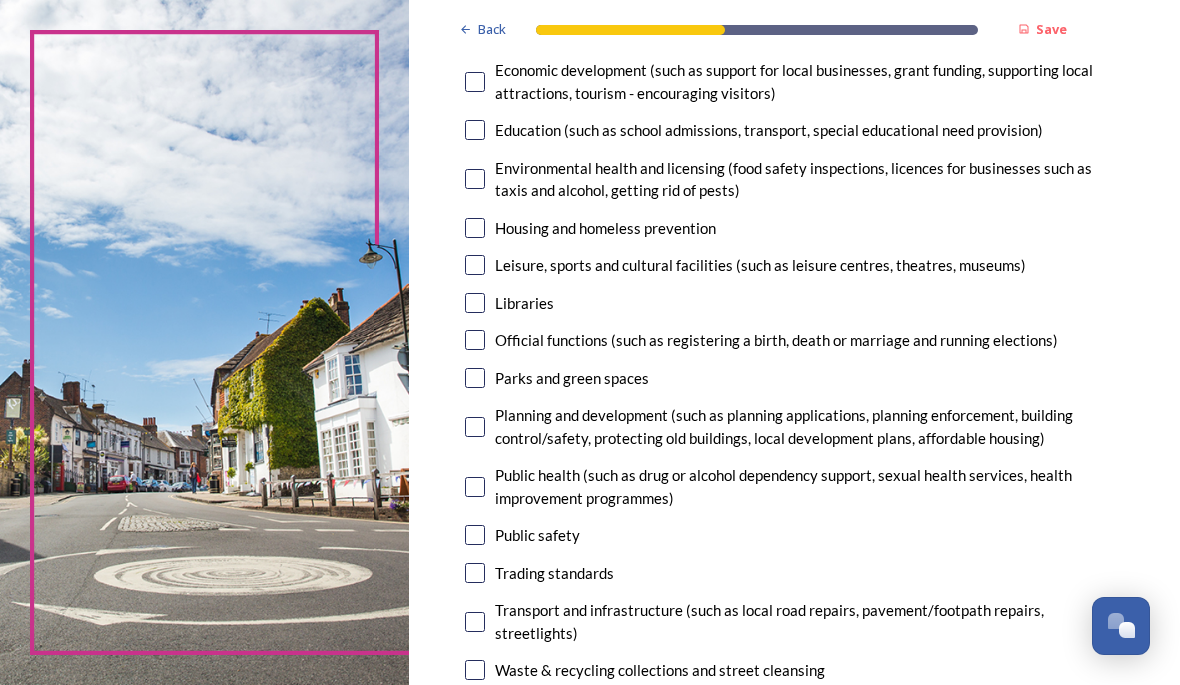 scroll, scrollTop: 442, scrollLeft: 0, axis: vertical 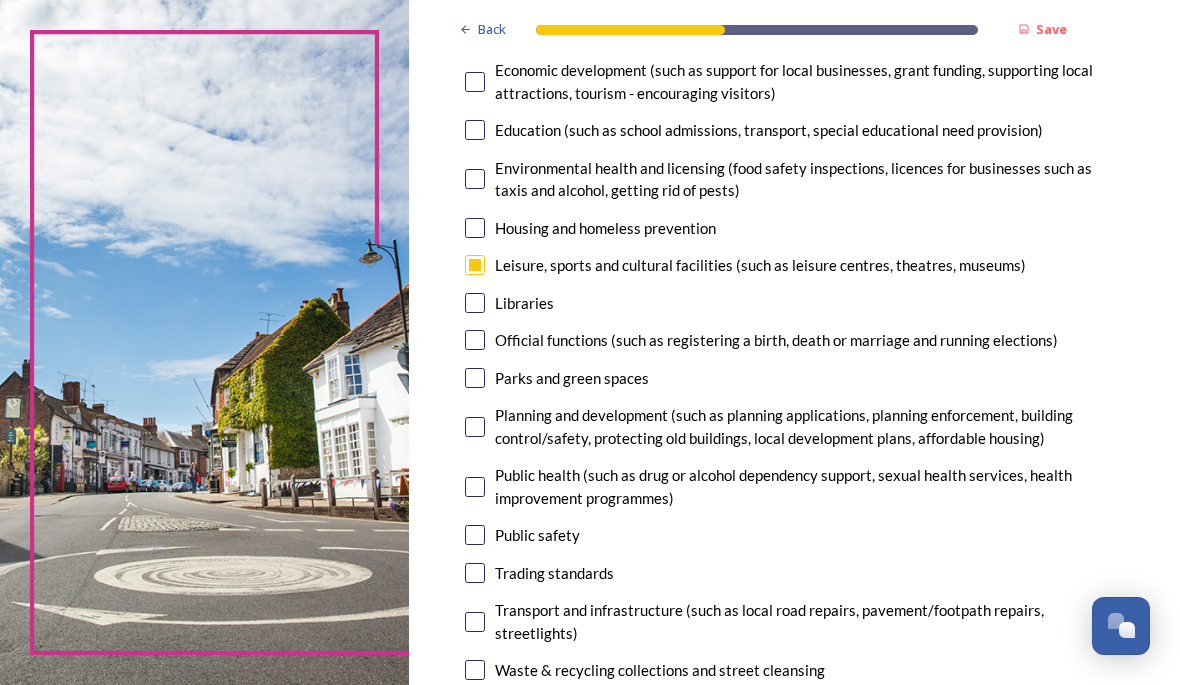 click at bounding box center [475, 303] 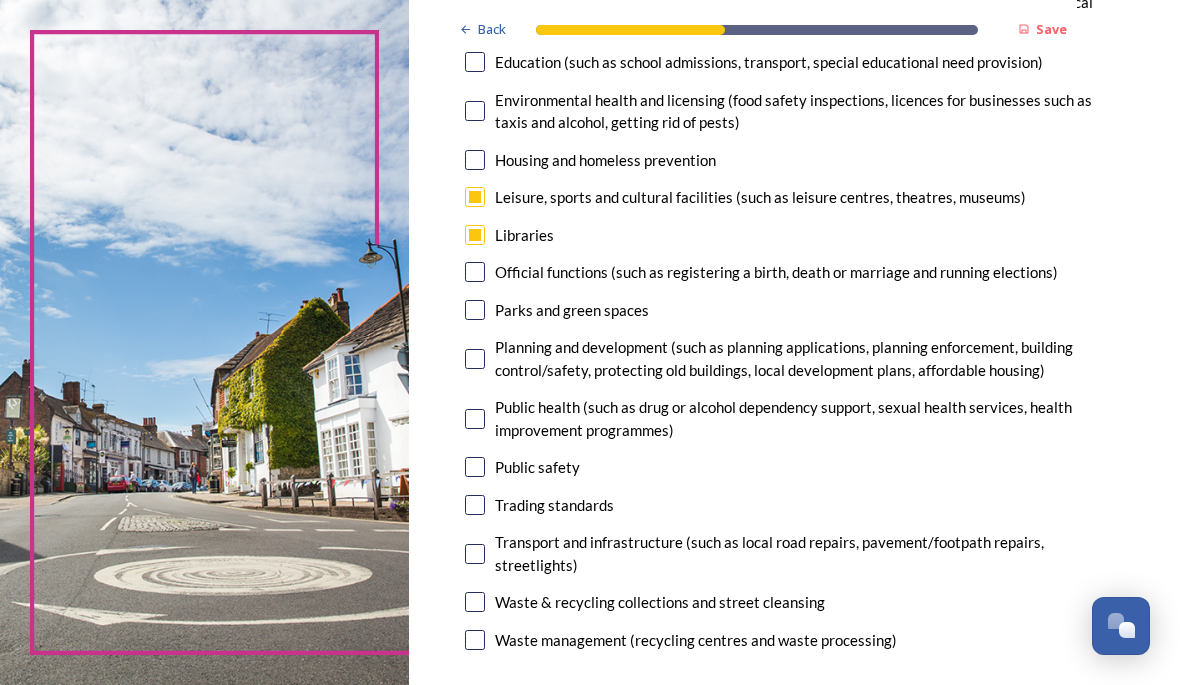 scroll, scrollTop: 510, scrollLeft: 0, axis: vertical 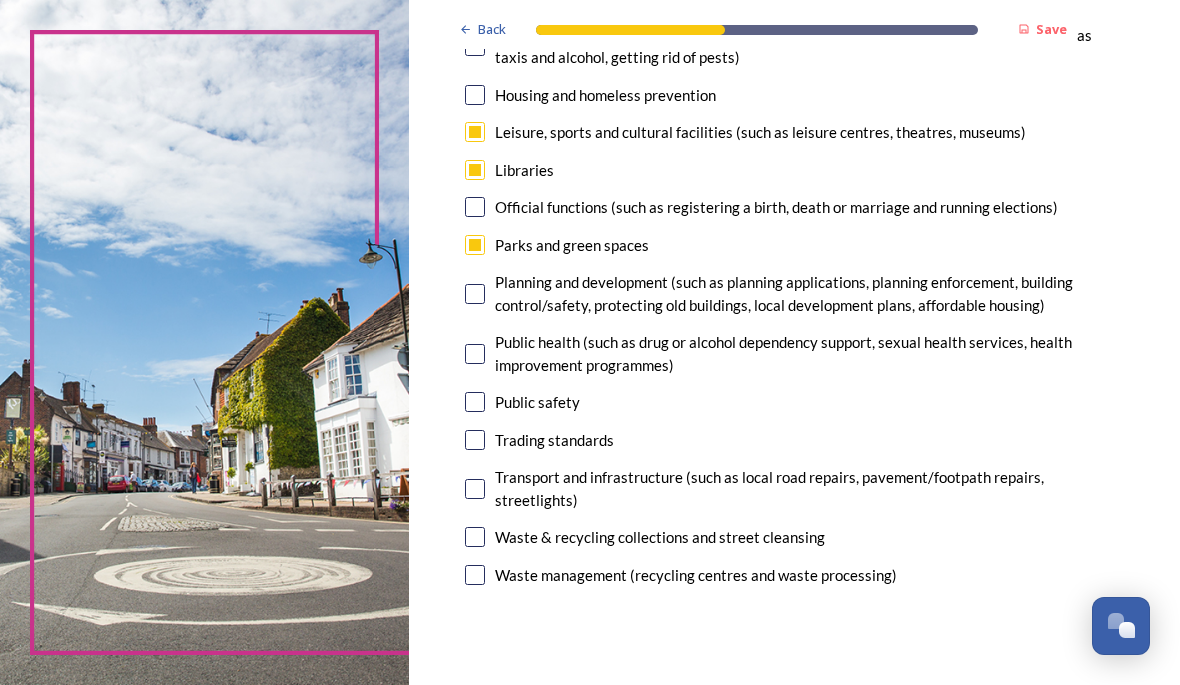 click at bounding box center (475, 294) 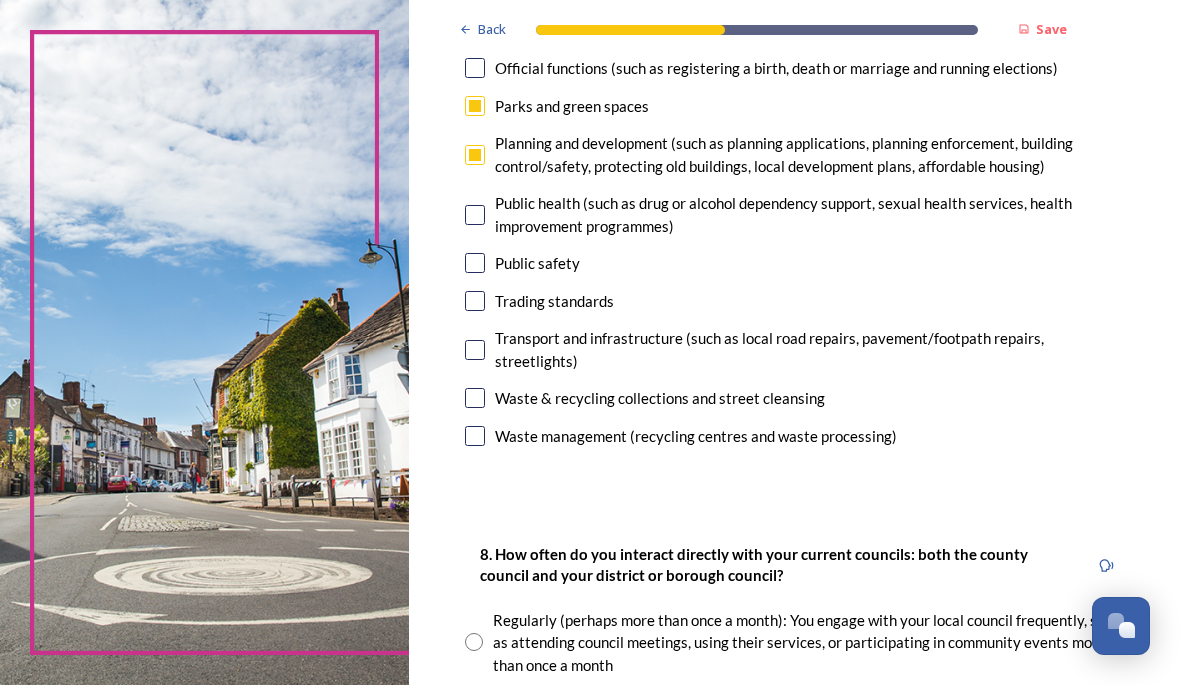scroll, scrollTop: 724, scrollLeft: 0, axis: vertical 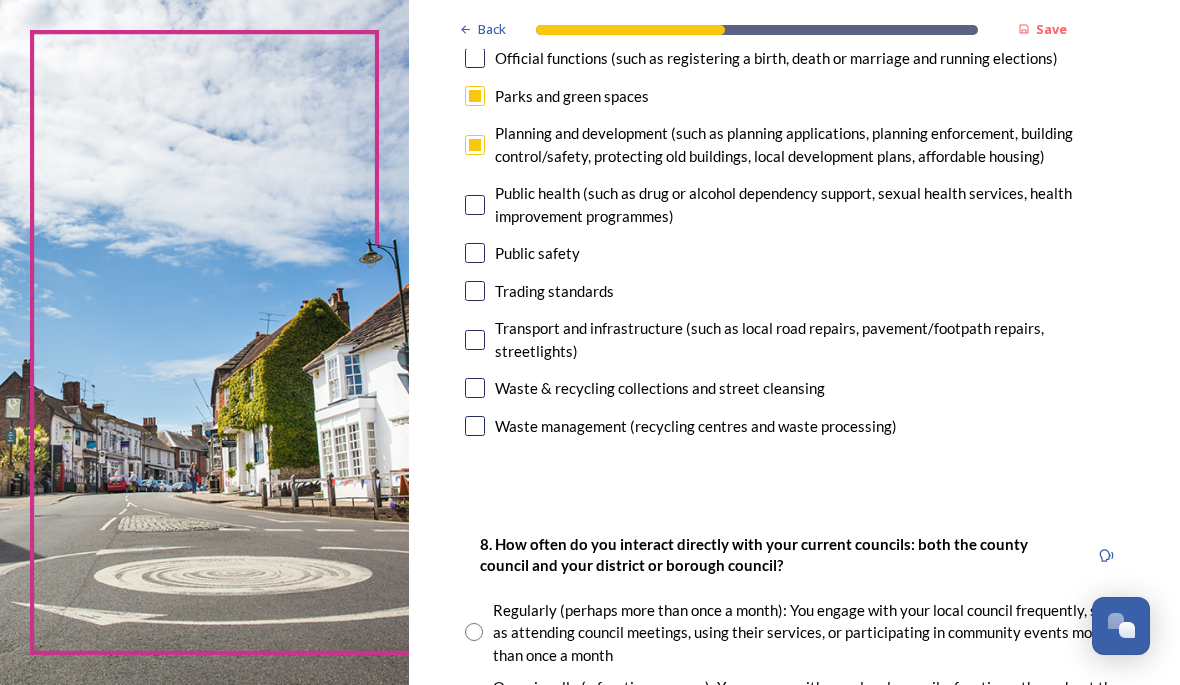 click at bounding box center (475, 388) 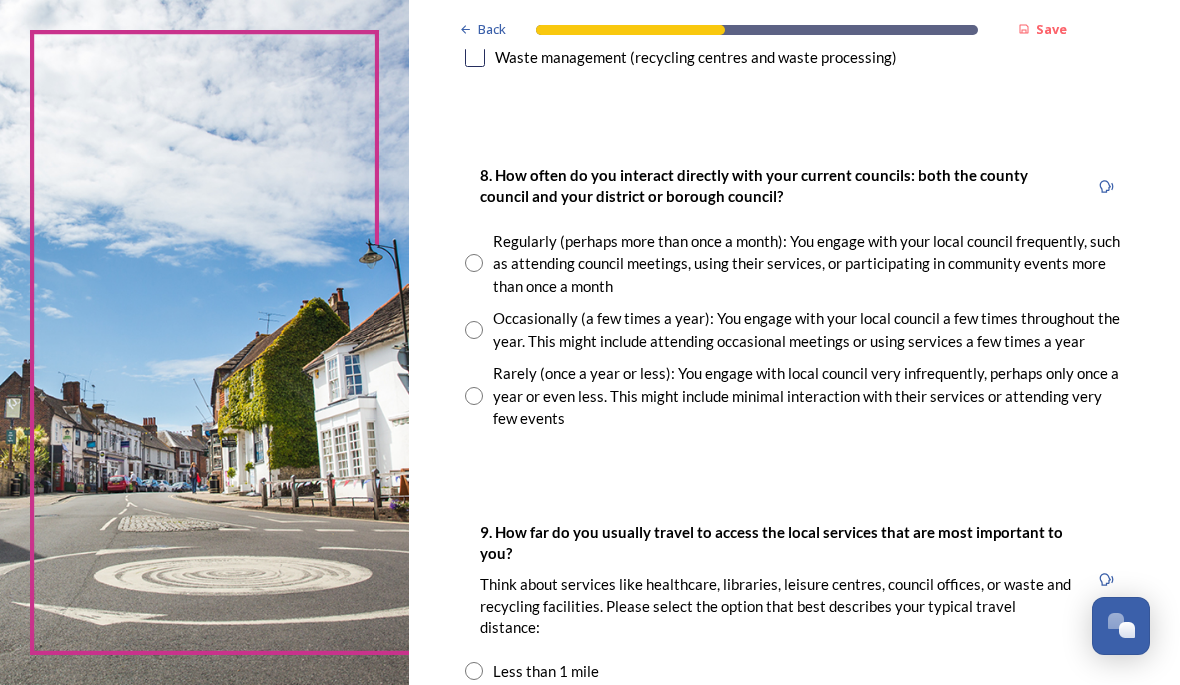 scroll, scrollTop: 1094, scrollLeft: 0, axis: vertical 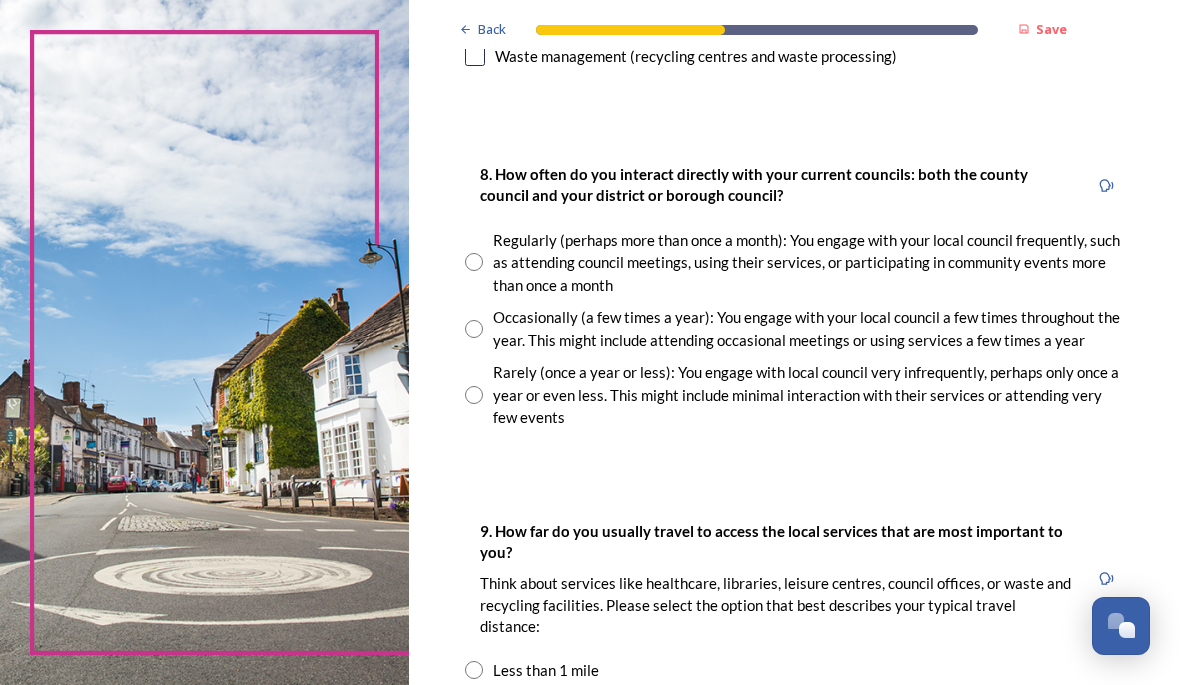 click at bounding box center [474, 262] 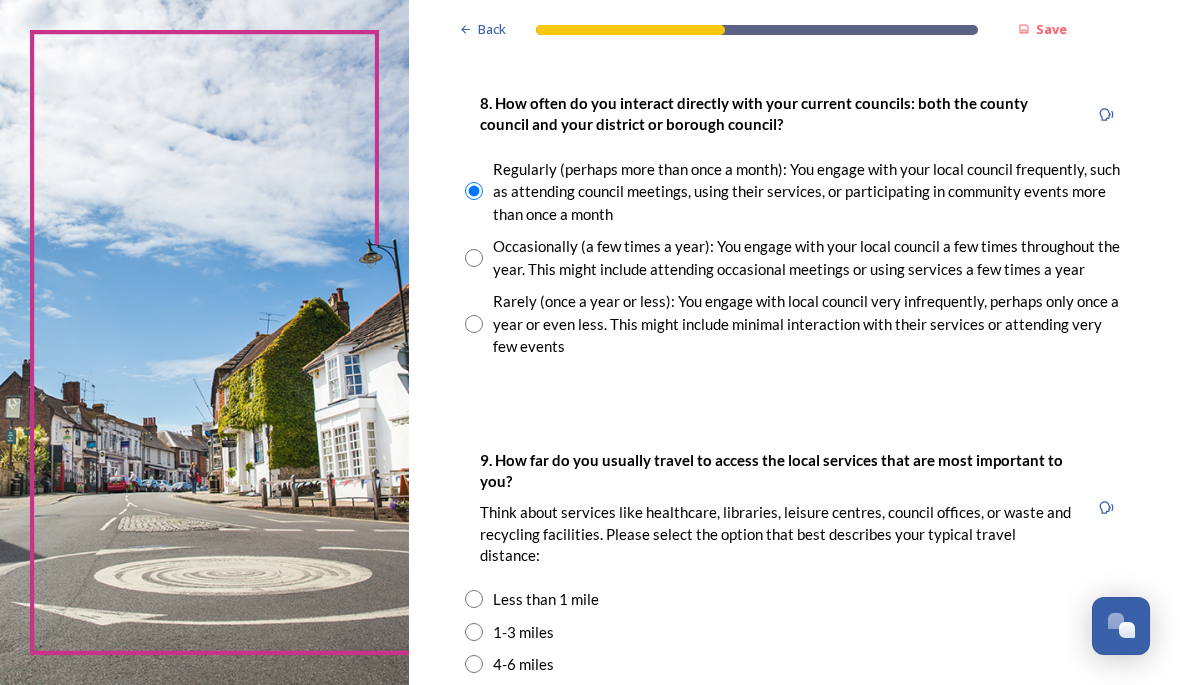 scroll, scrollTop: 1165, scrollLeft: 0, axis: vertical 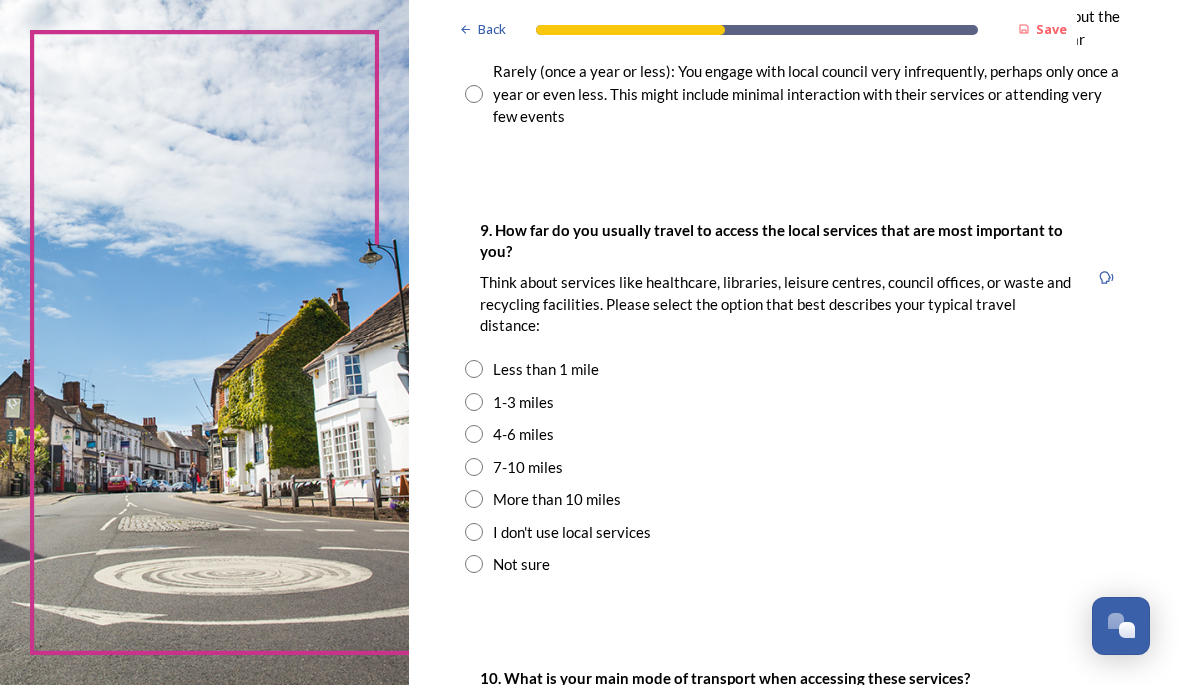 click at bounding box center [474, 369] 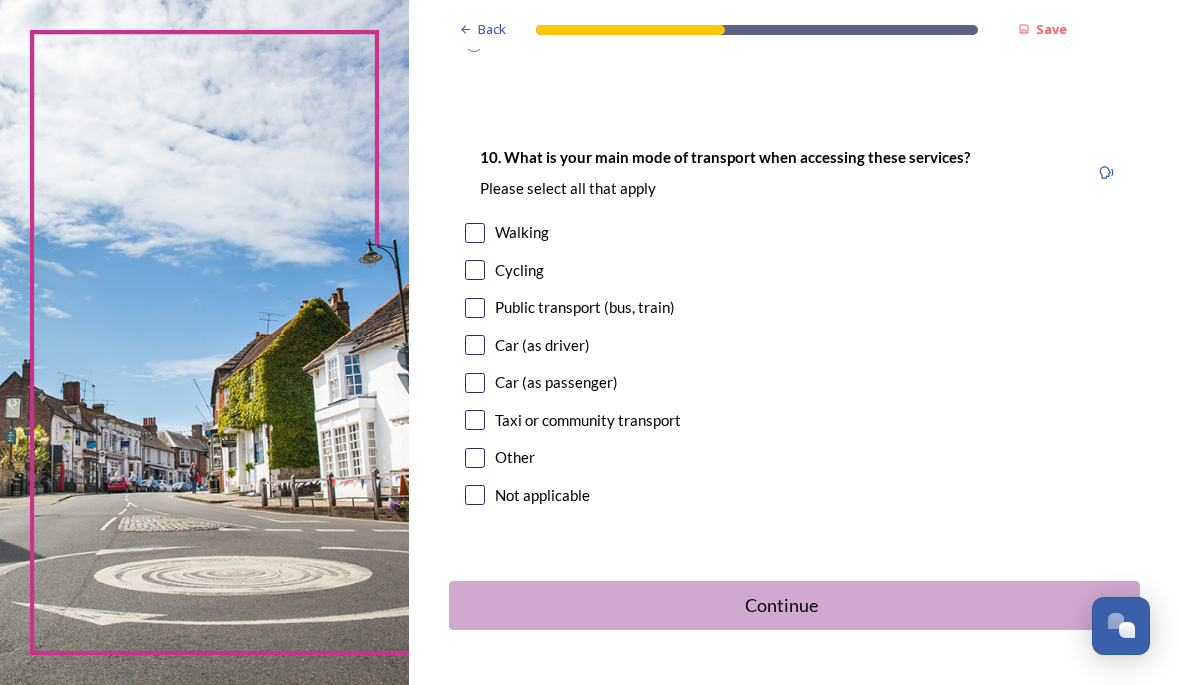 scroll, scrollTop: 1917, scrollLeft: 0, axis: vertical 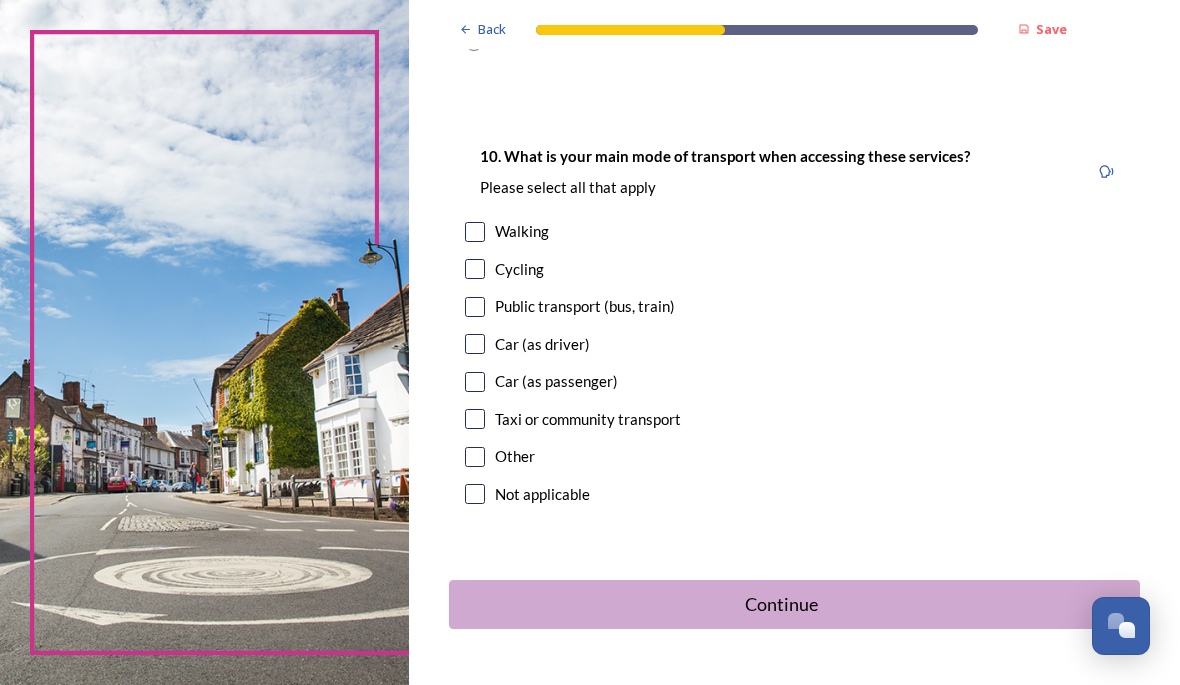 click at bounding box center (475, 344) 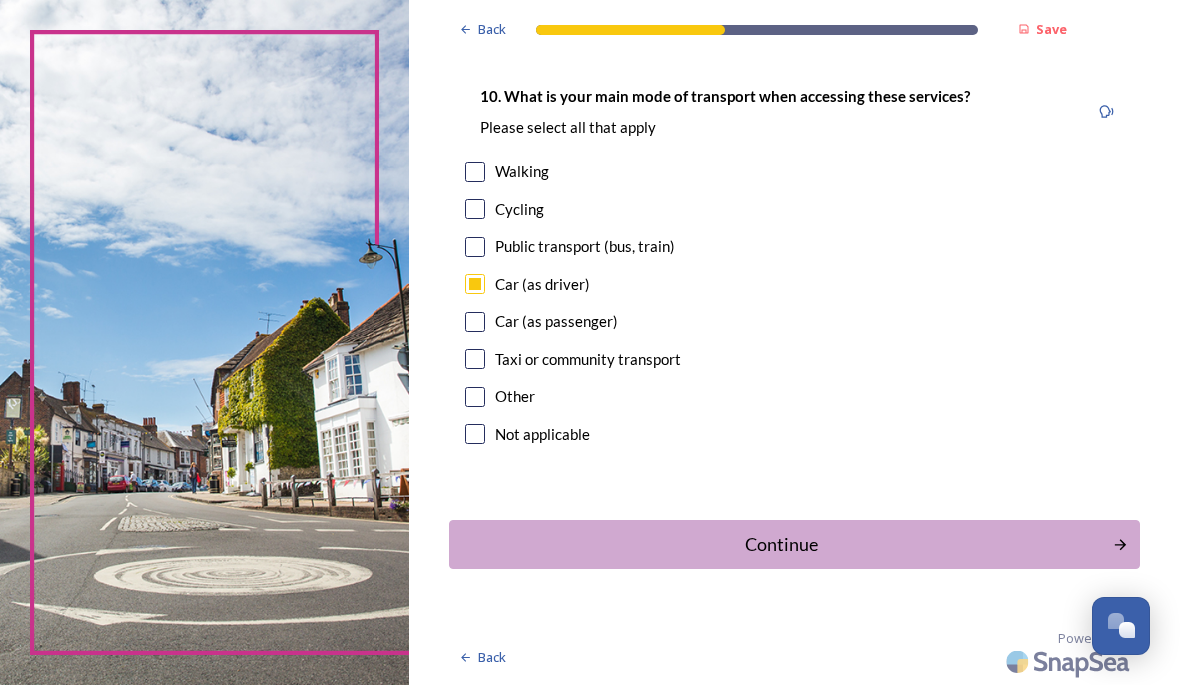 scroll, scrollTop: 1992, scrollLeft: 0, axis: vertical 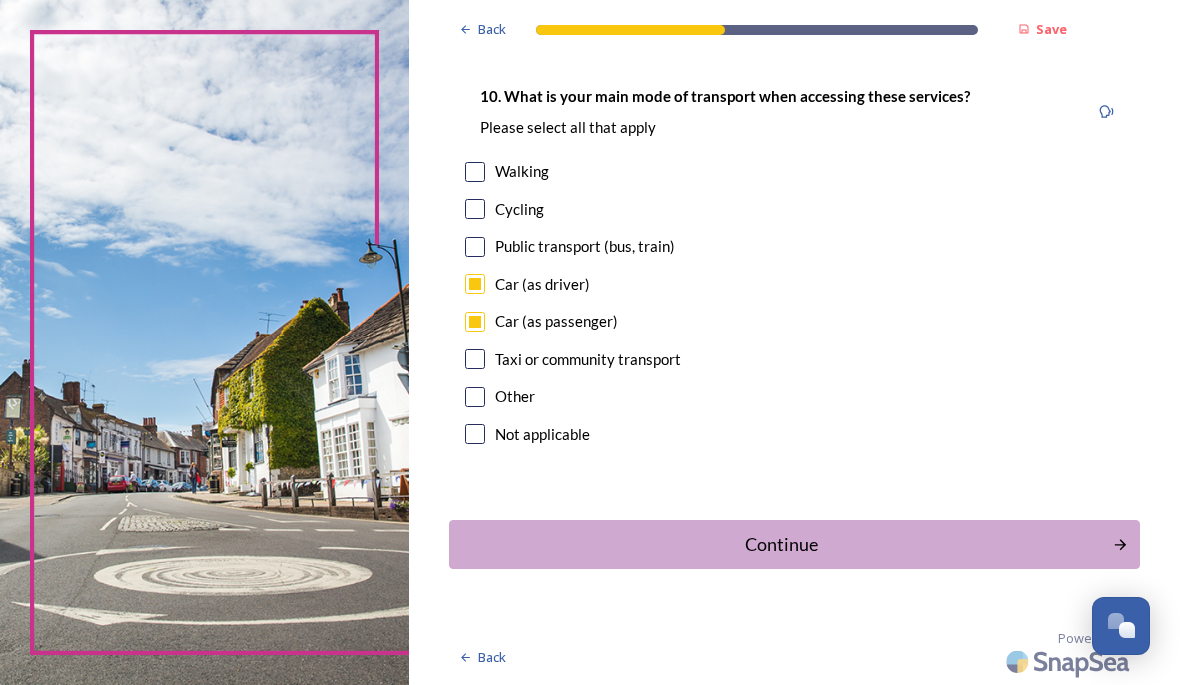 click on "Continue" at bounding box center (780, 544) 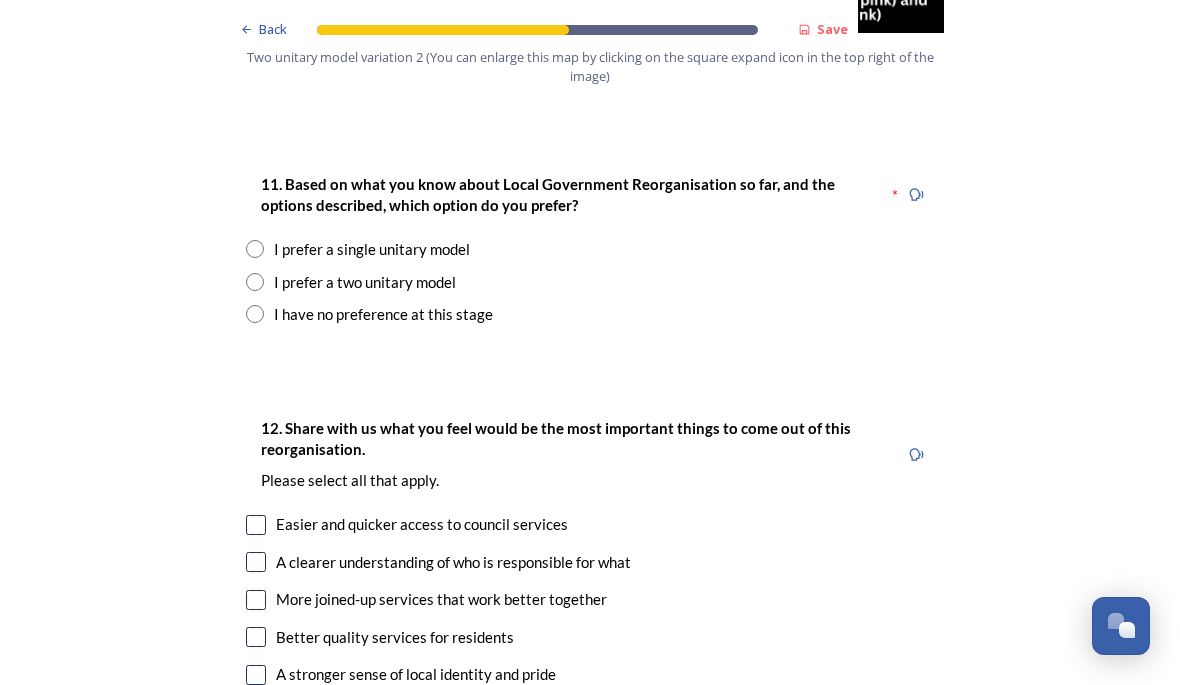 scroll, scrollTop: 2626, scrollLeft: 0, axis: vertical 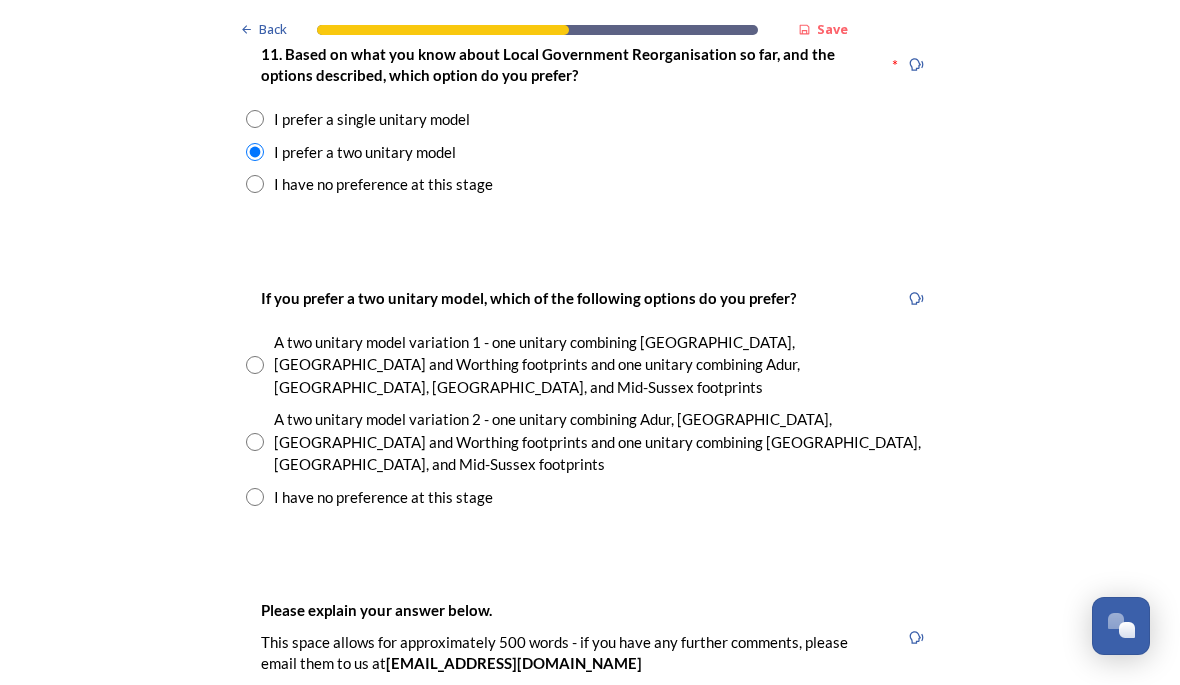 click at bounding box center (255, 442) 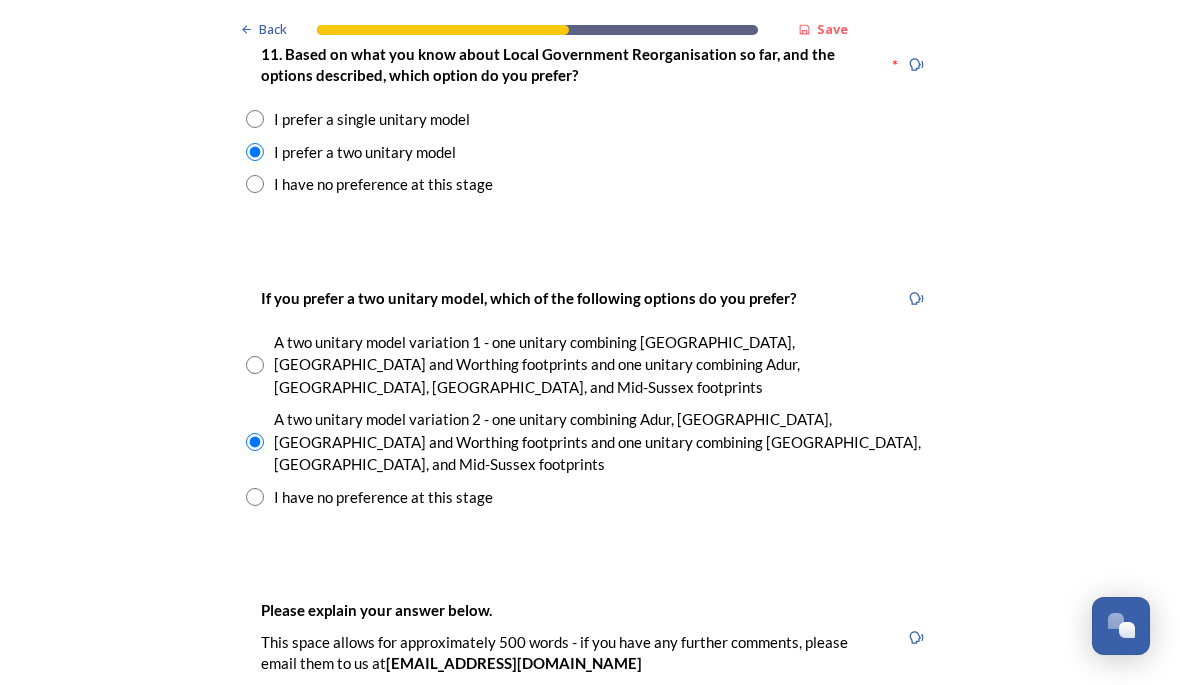 click at bounding box center [255, 365] 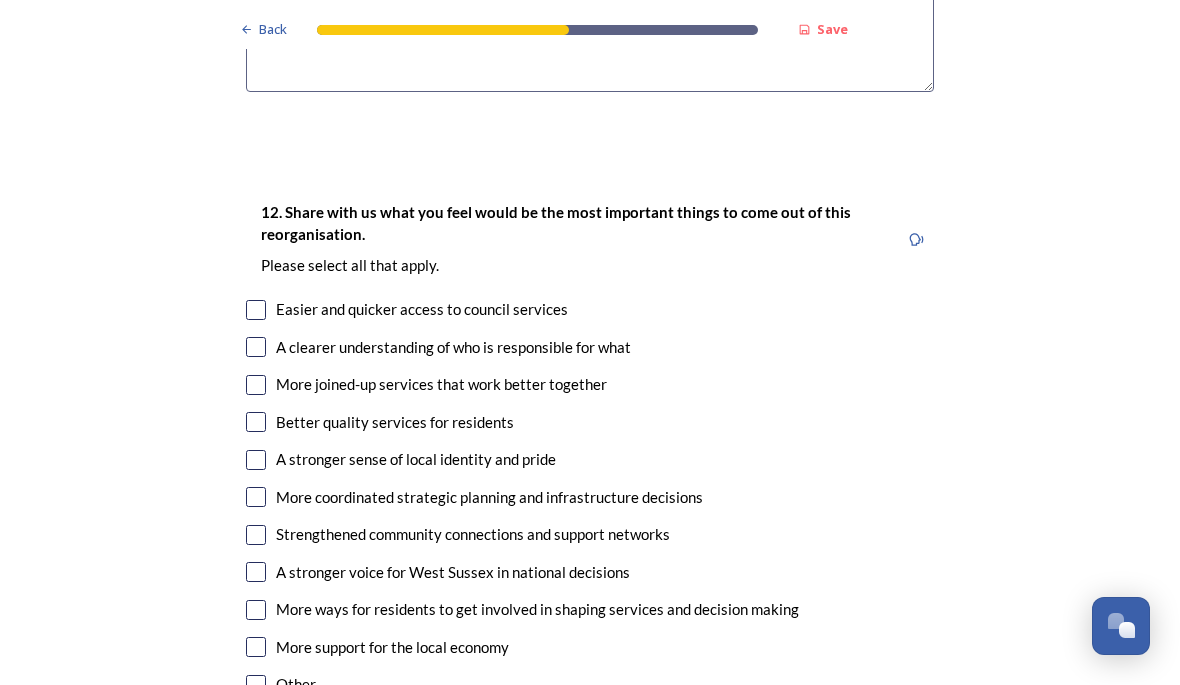scroll, scrollTop: 3585, scrollLeft: 0, axis: vertical 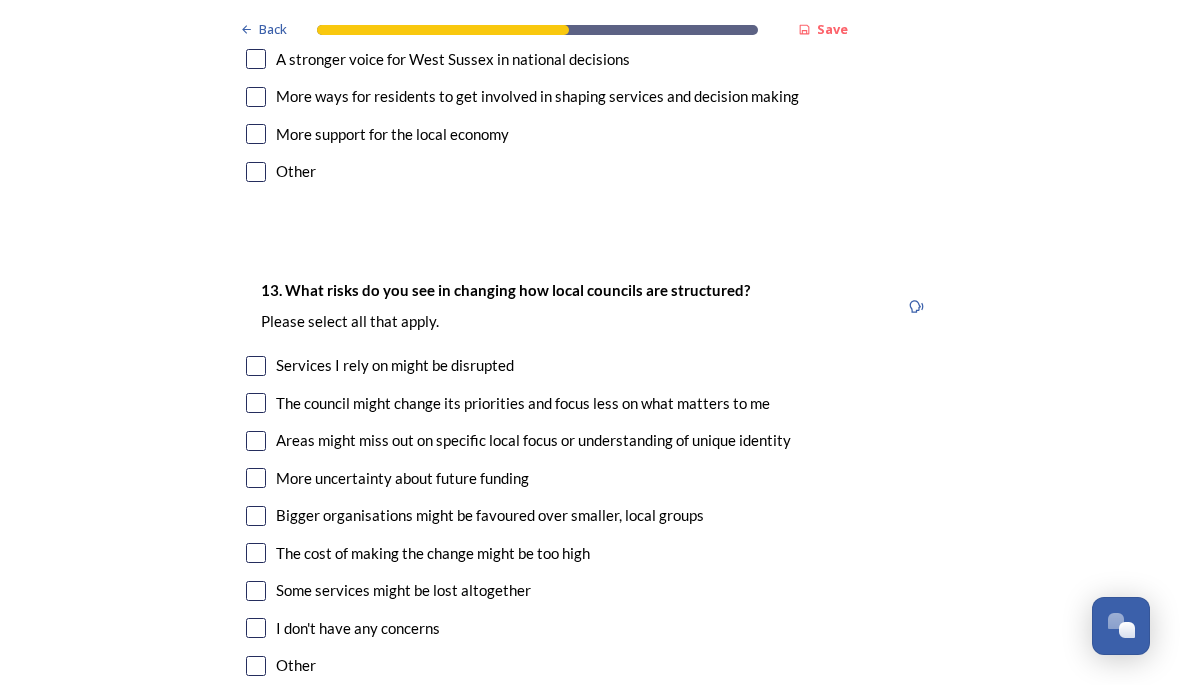 click at bounding box center [256, 366] 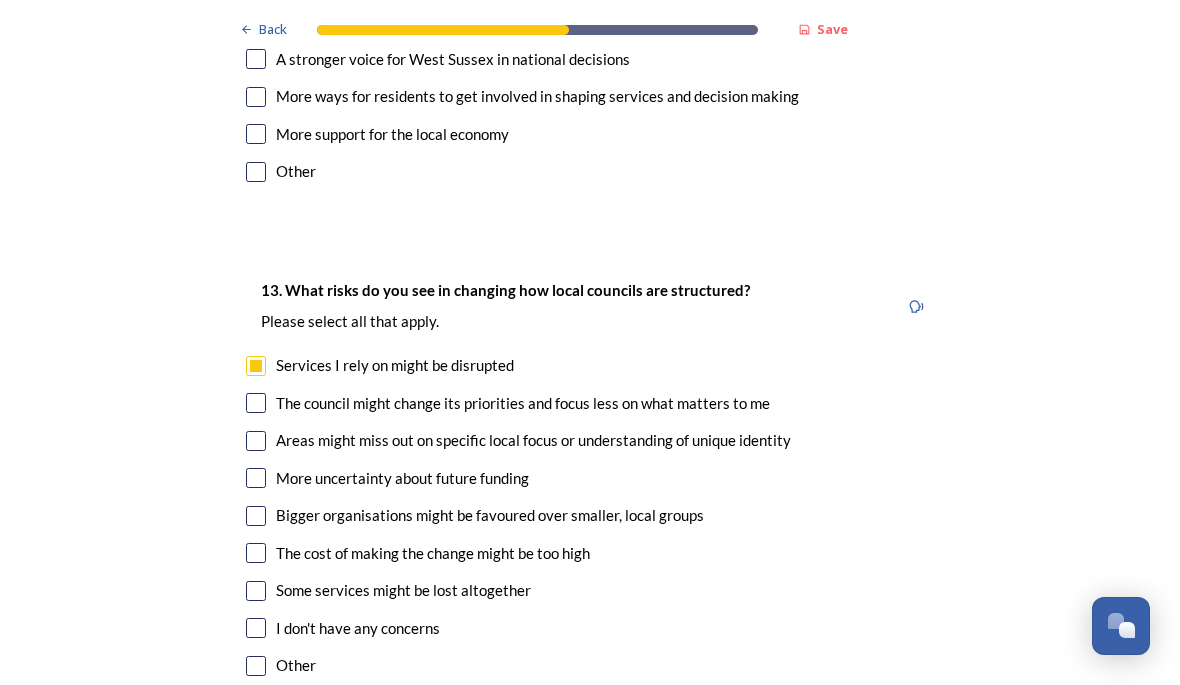 click at bounding box center [256, 403] 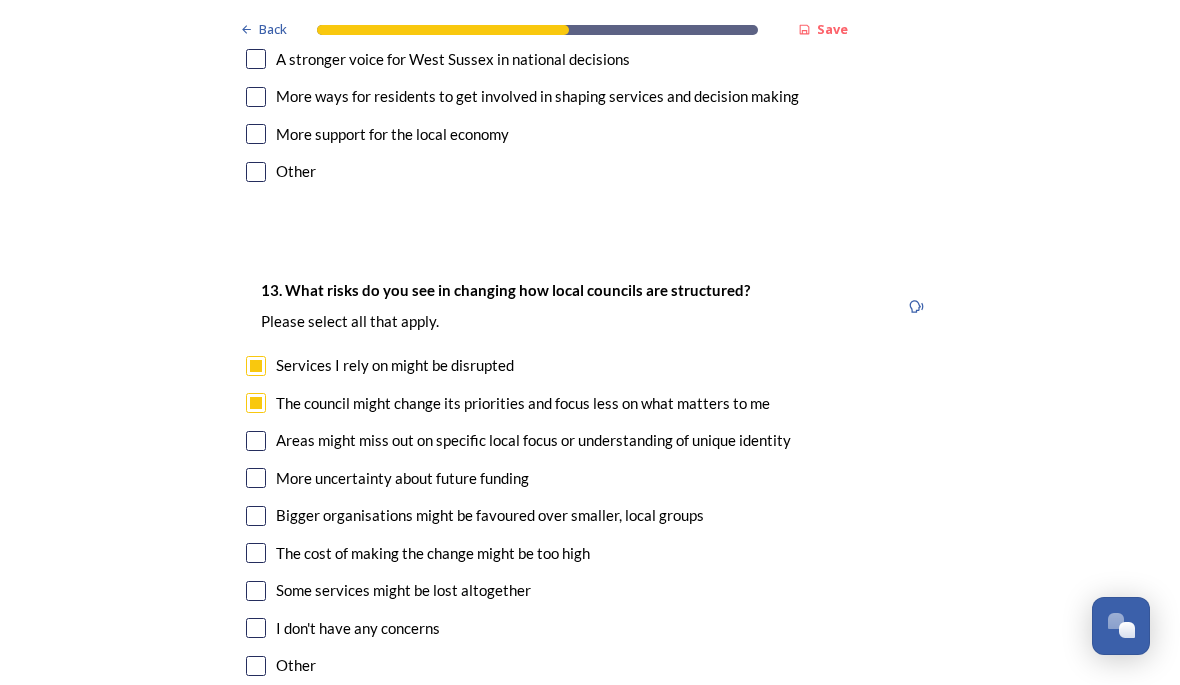 checkbox on "true" 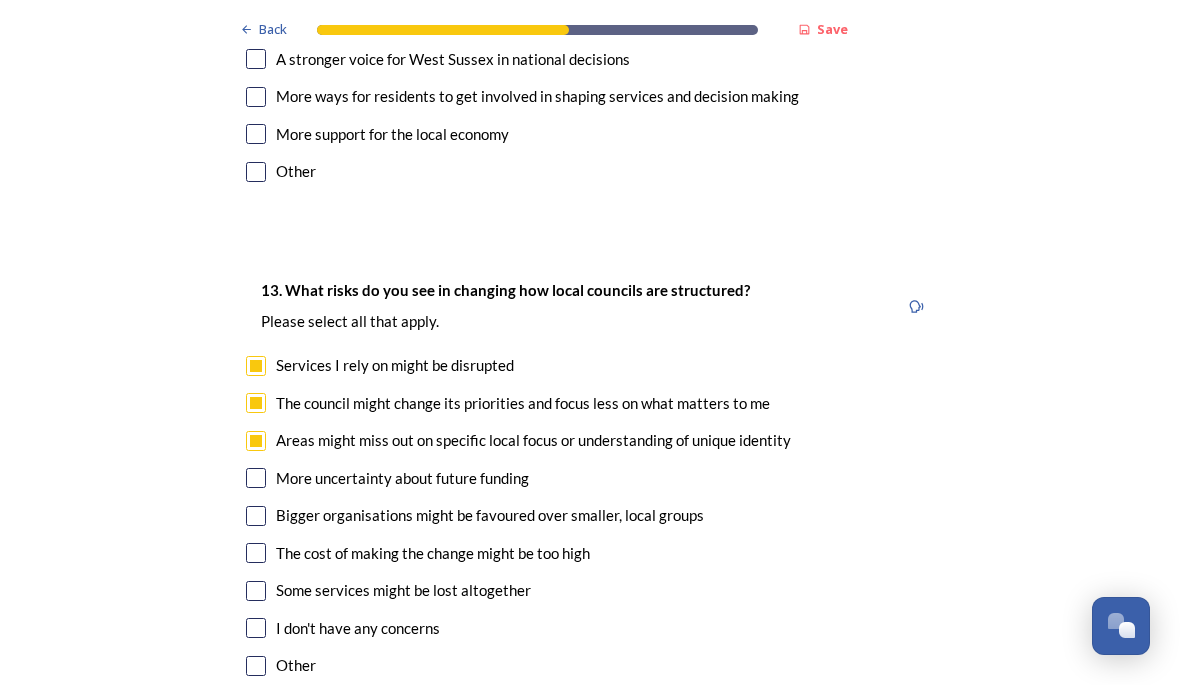 click at bounding box center [256, 478] 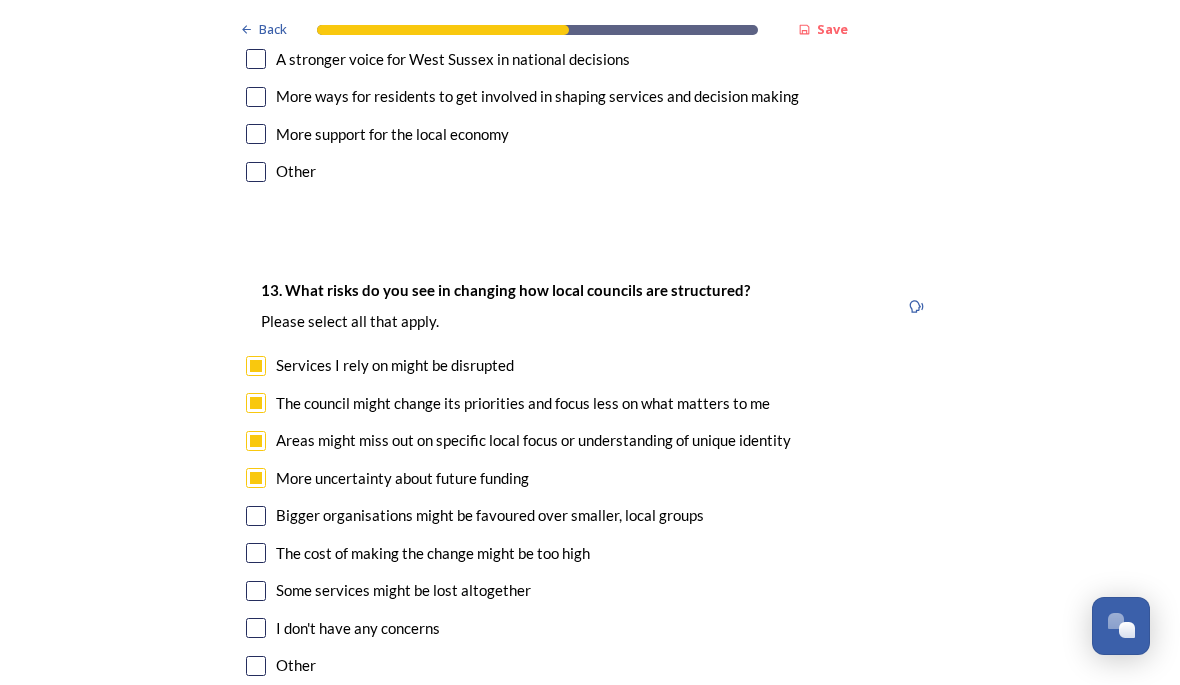 click at bounding box center [256, 516] 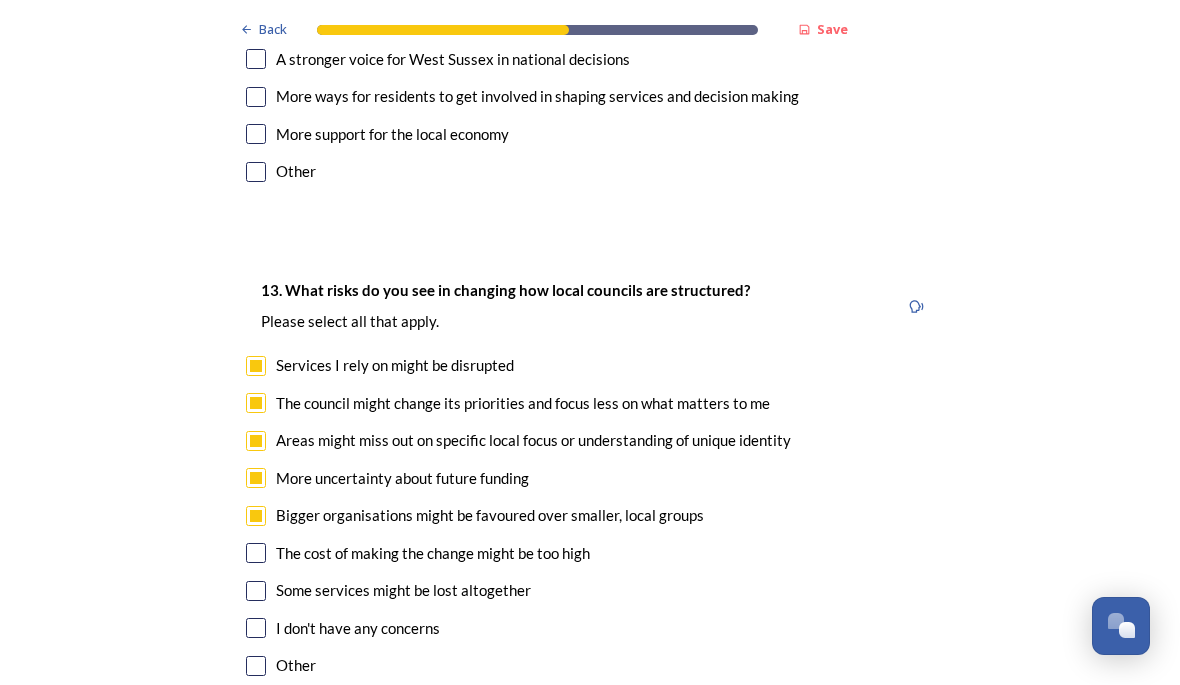 click at bounding box center (256, 553) 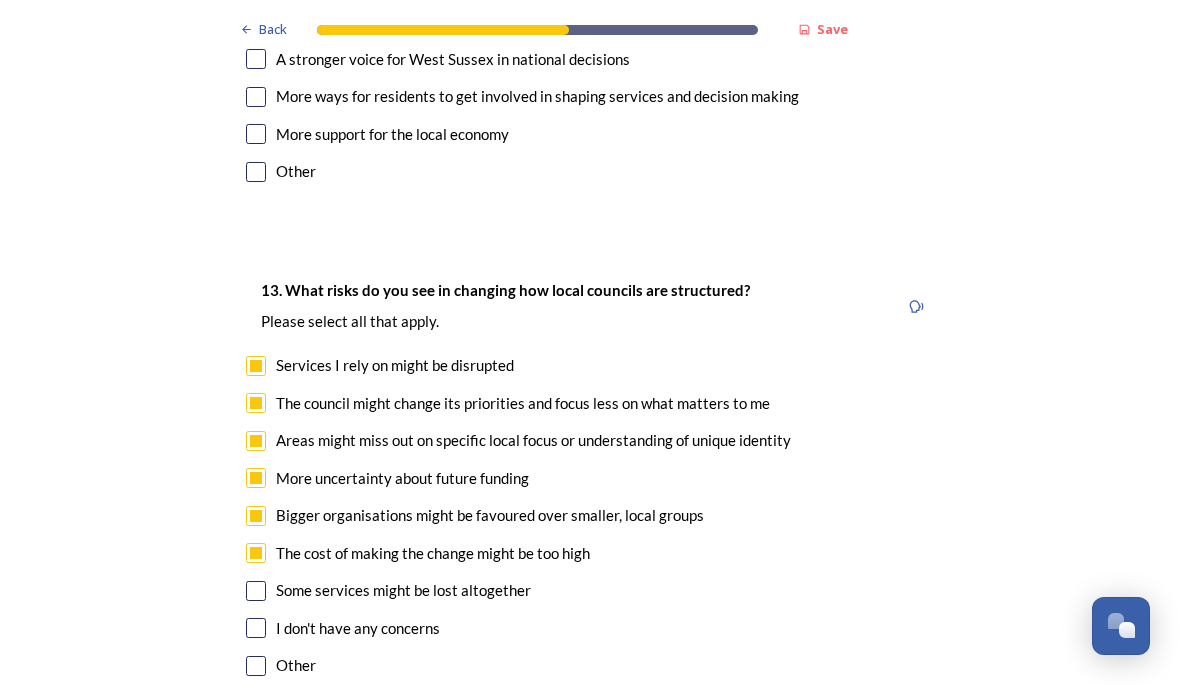 click at bounding box center [256, 591] 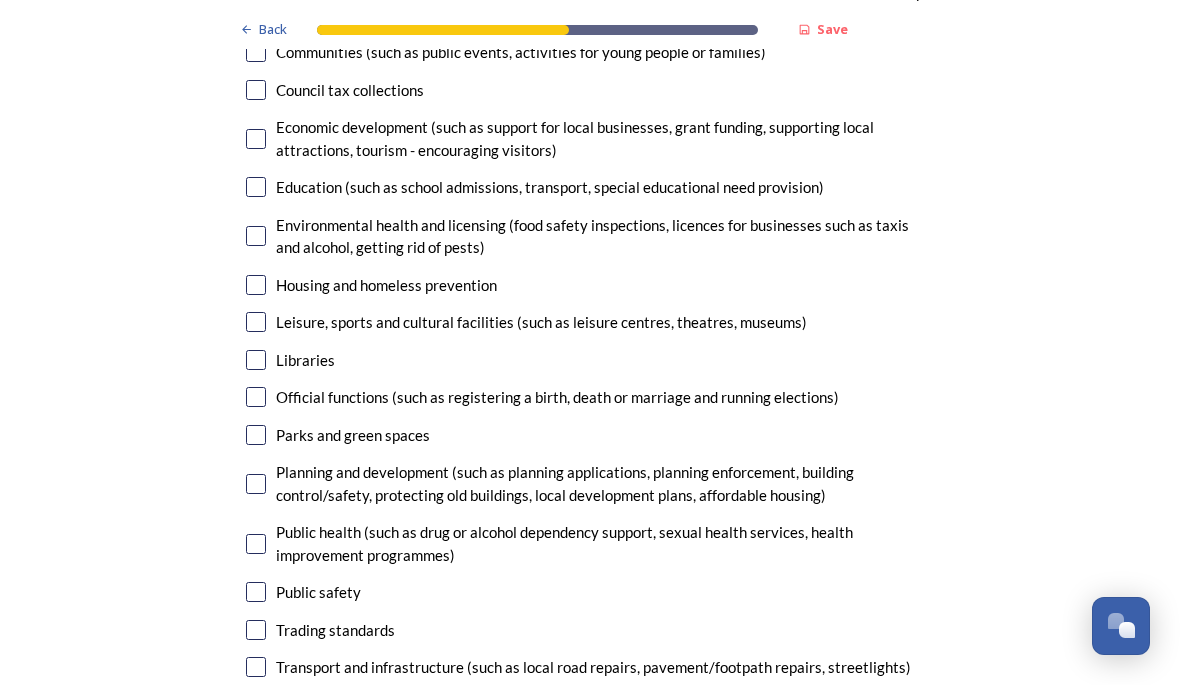 scroll, scrollTop: 5061, scrollLeft: 0, axis: vertical 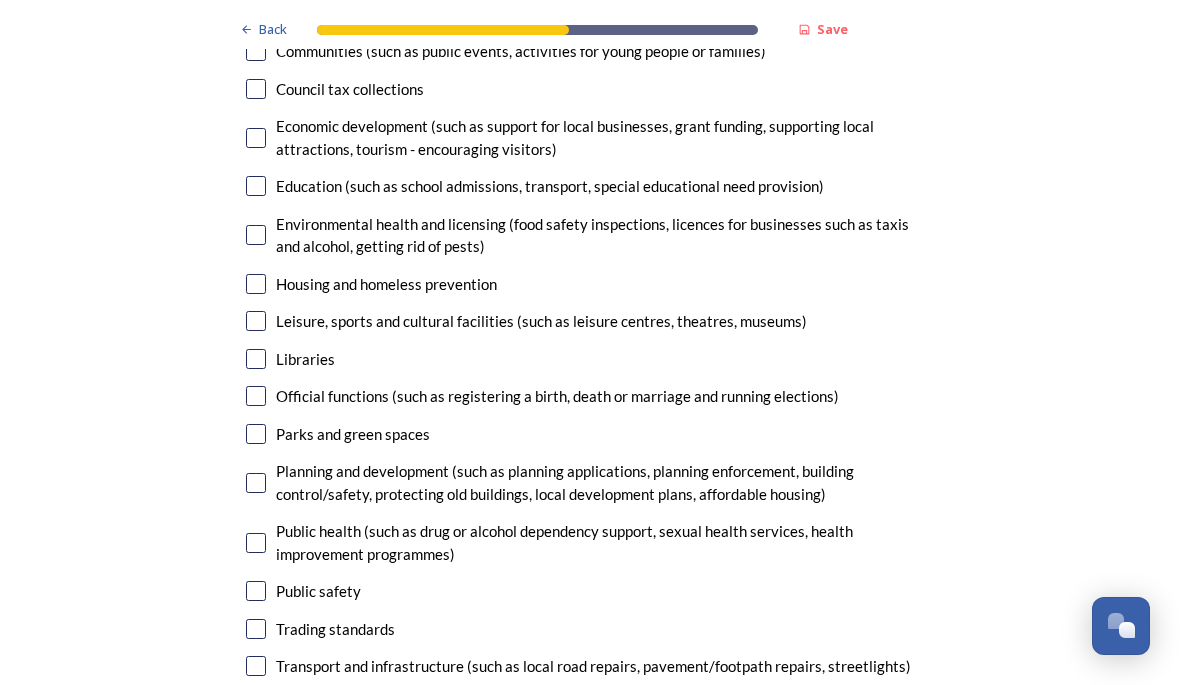 click at bounding box center (256, 434) 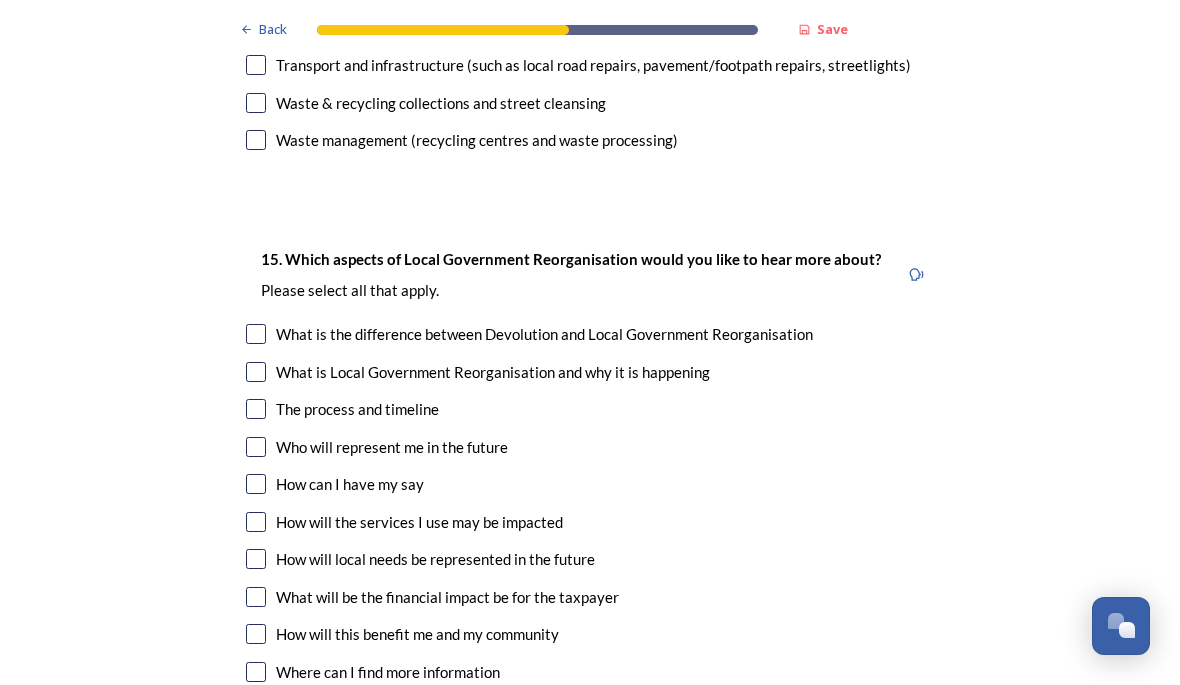scroll, scrollTop: 5661, scrollLeft: 0, axis: vertical 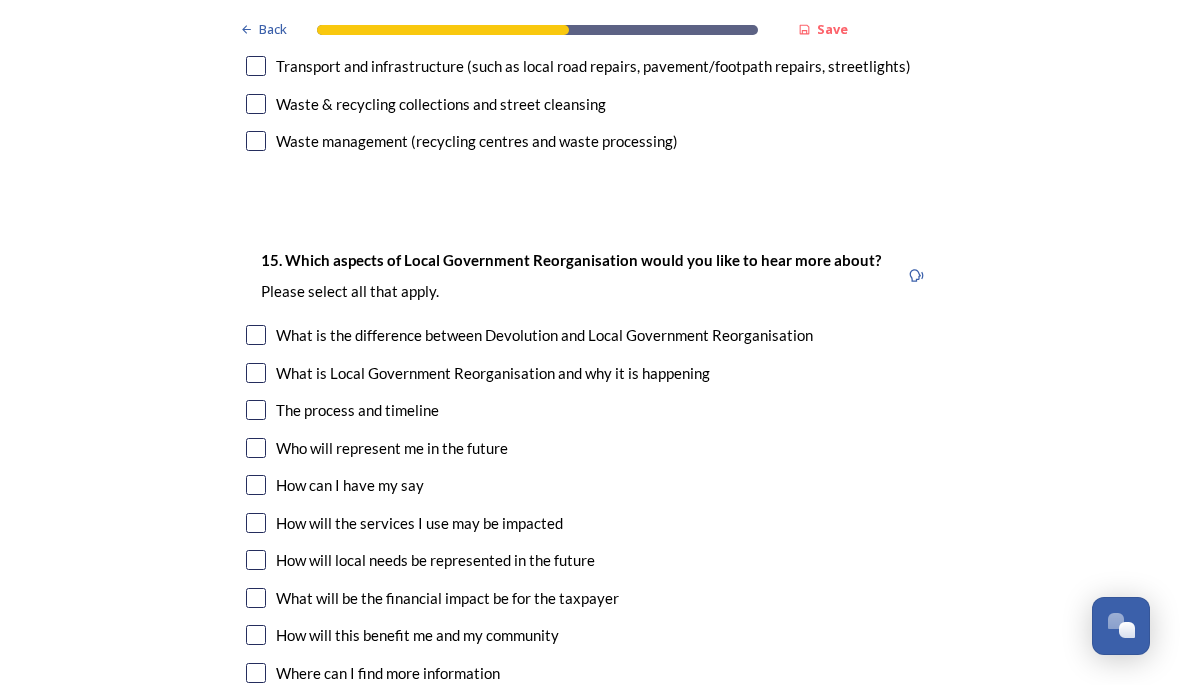 click at bounding box center [256, 335] 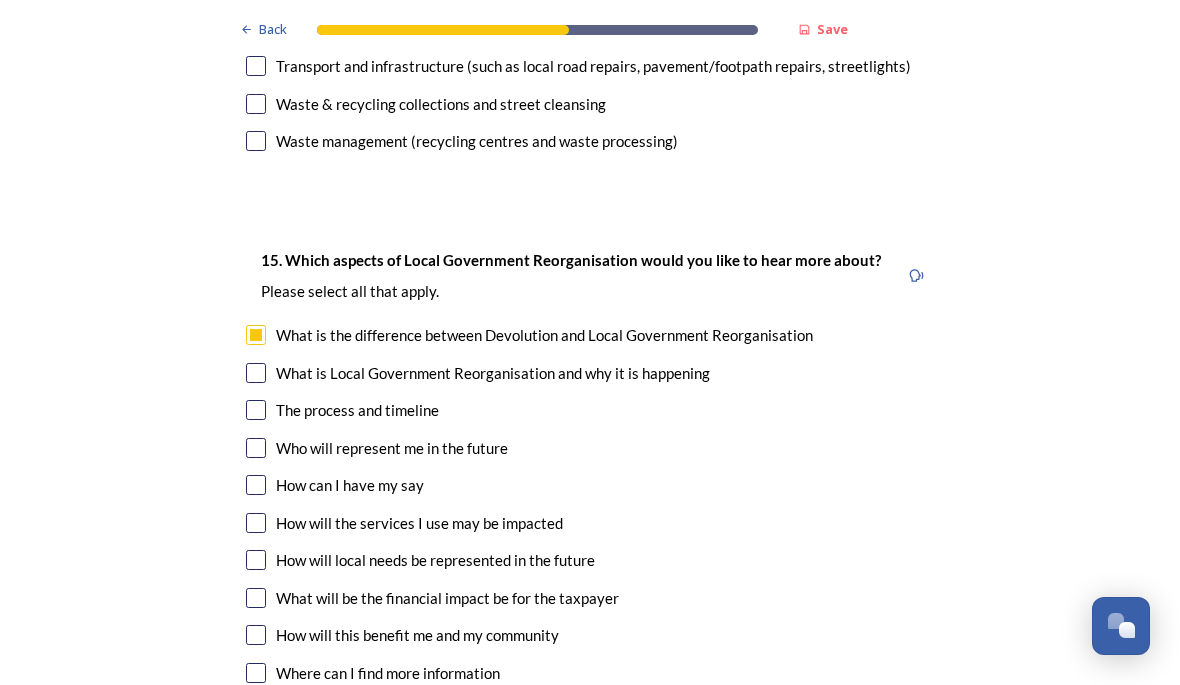 click at bounding box center (256, 373) 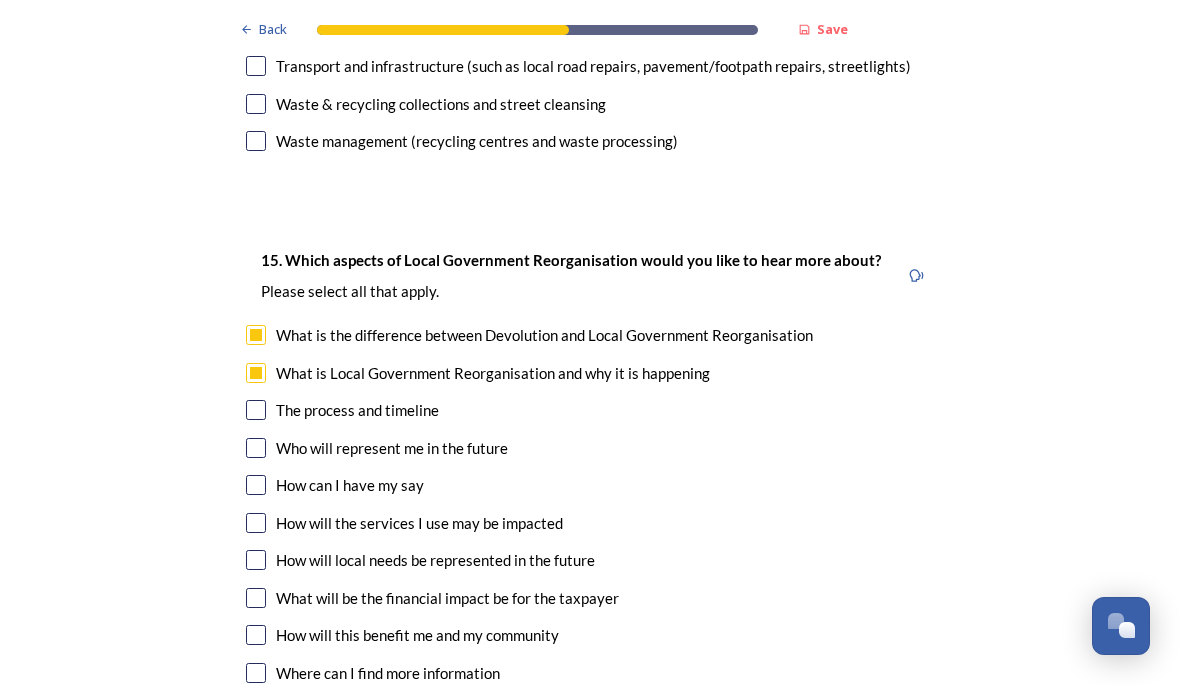 click at bounding box center [256, 410] 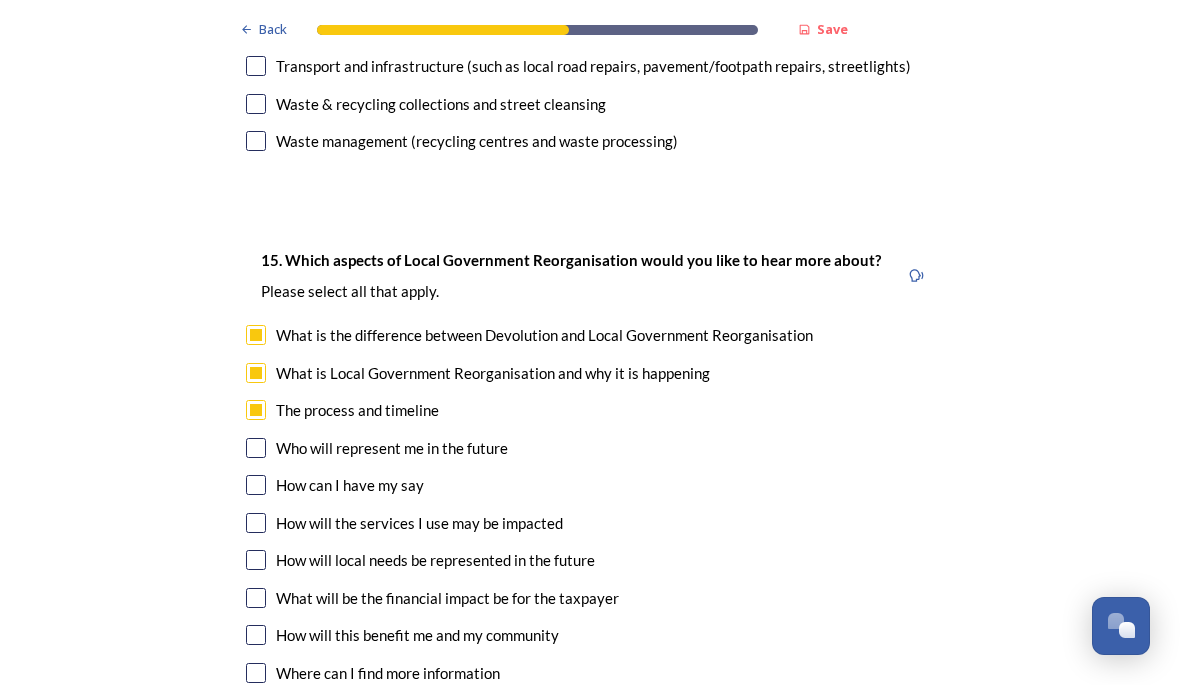 click at bounding box center [256, 448] 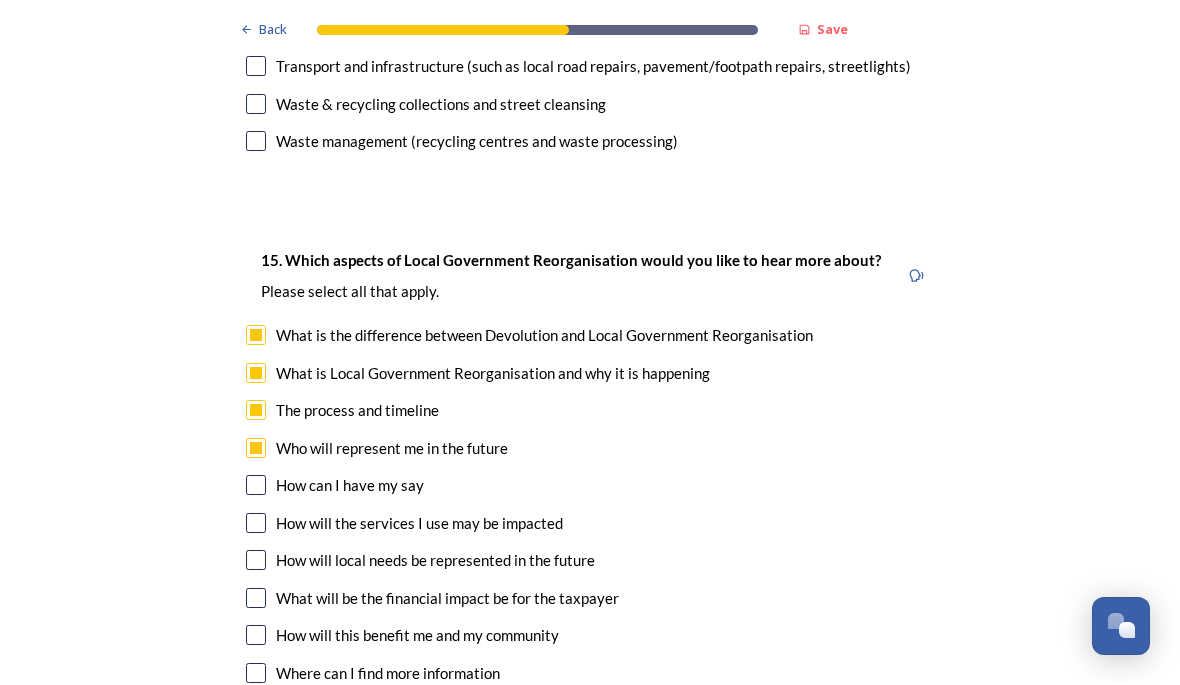 click at bounding box center [256, 485] 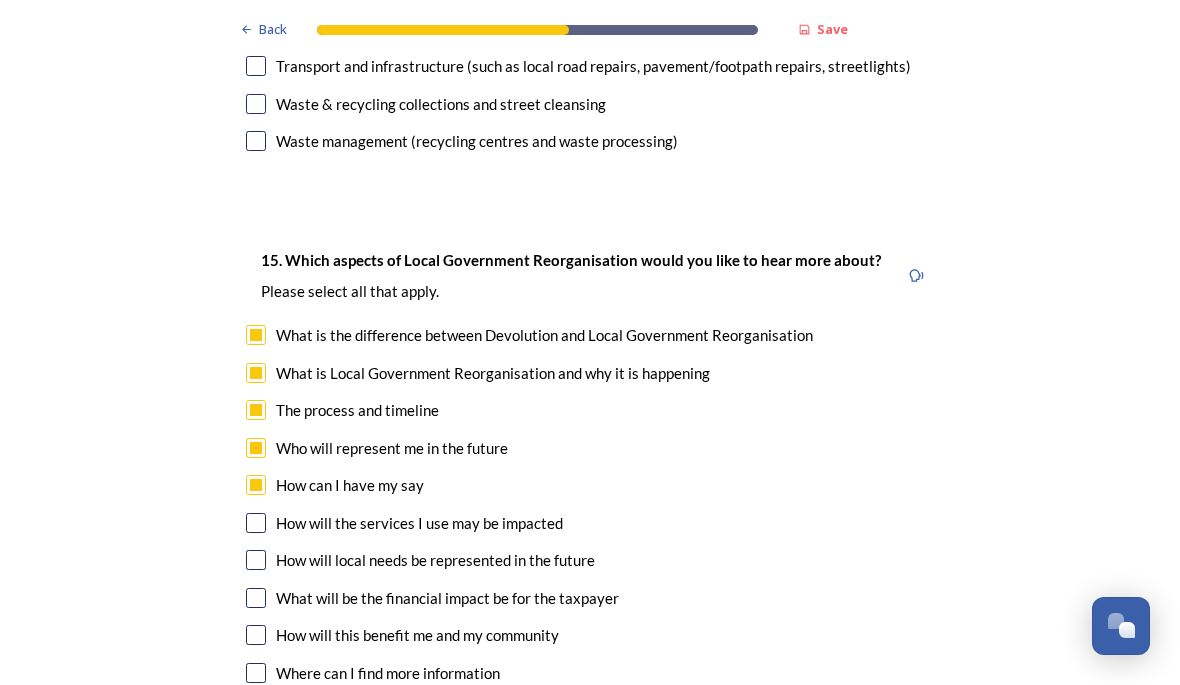 click at bounding box center [256, 523] 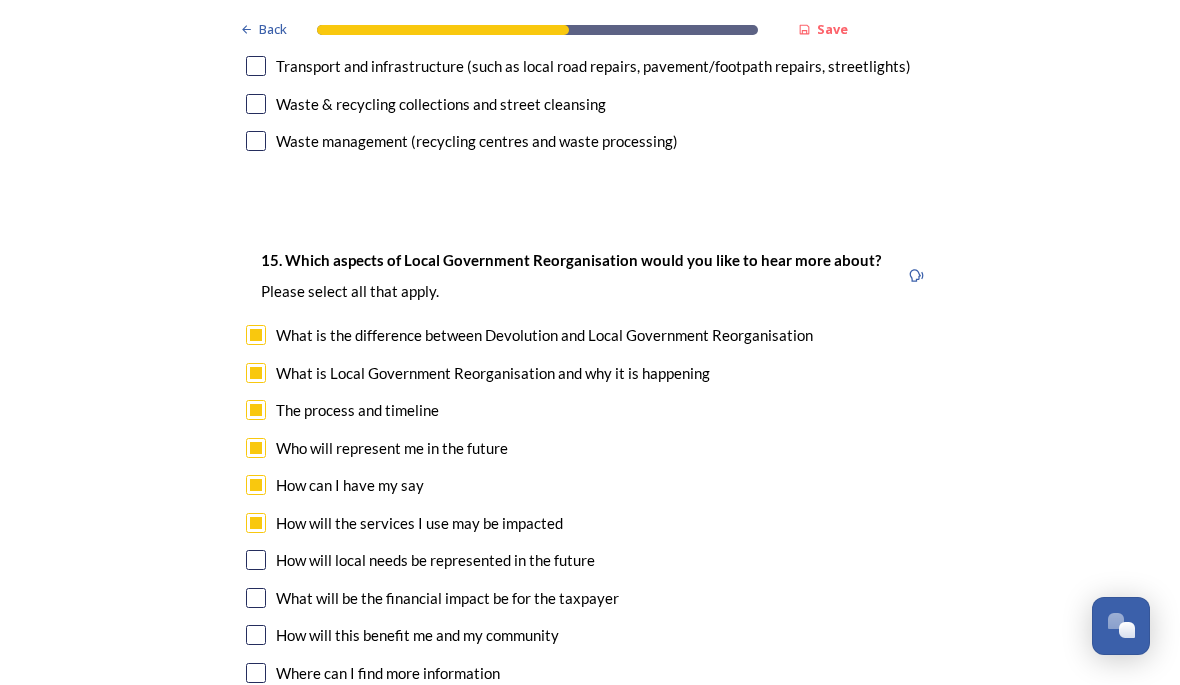 click at bounding box center (256, 560) 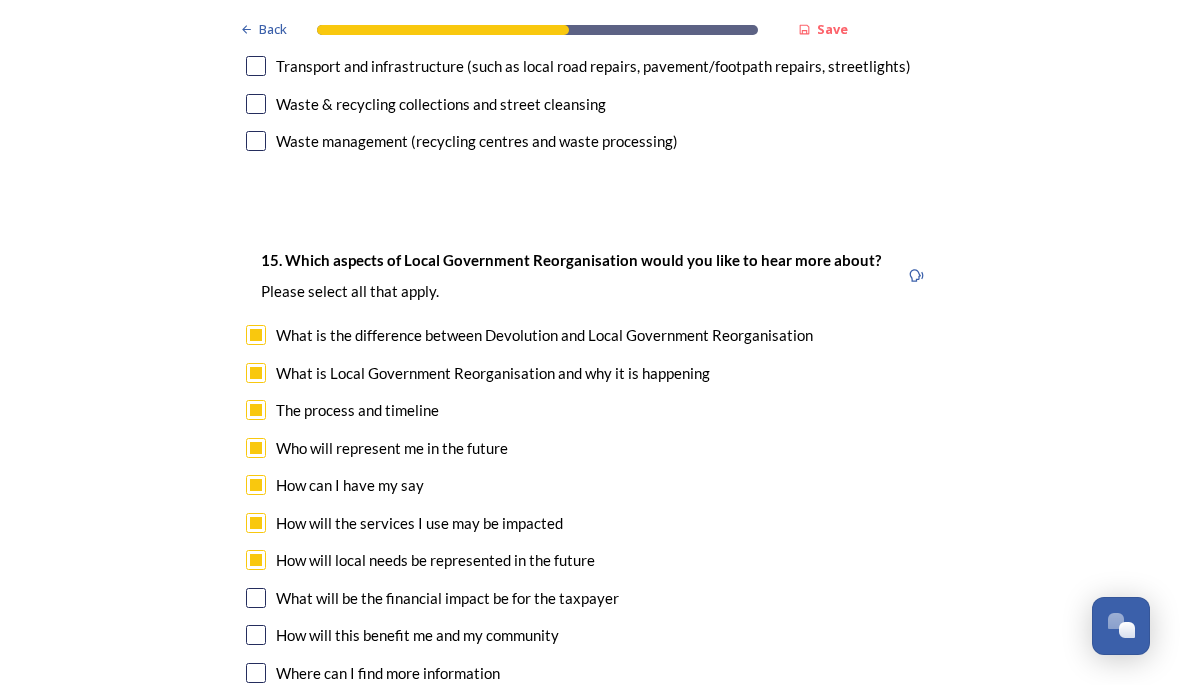 click at bounding box center (256, 598) 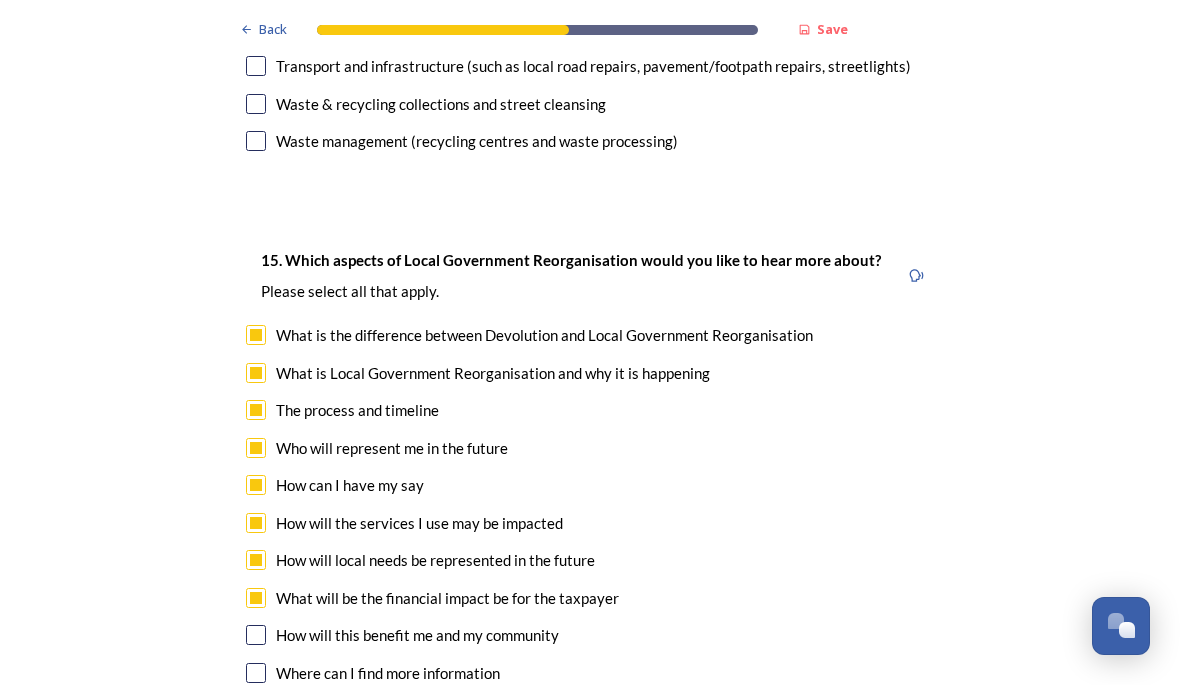 click at bounding box center [256, 635] 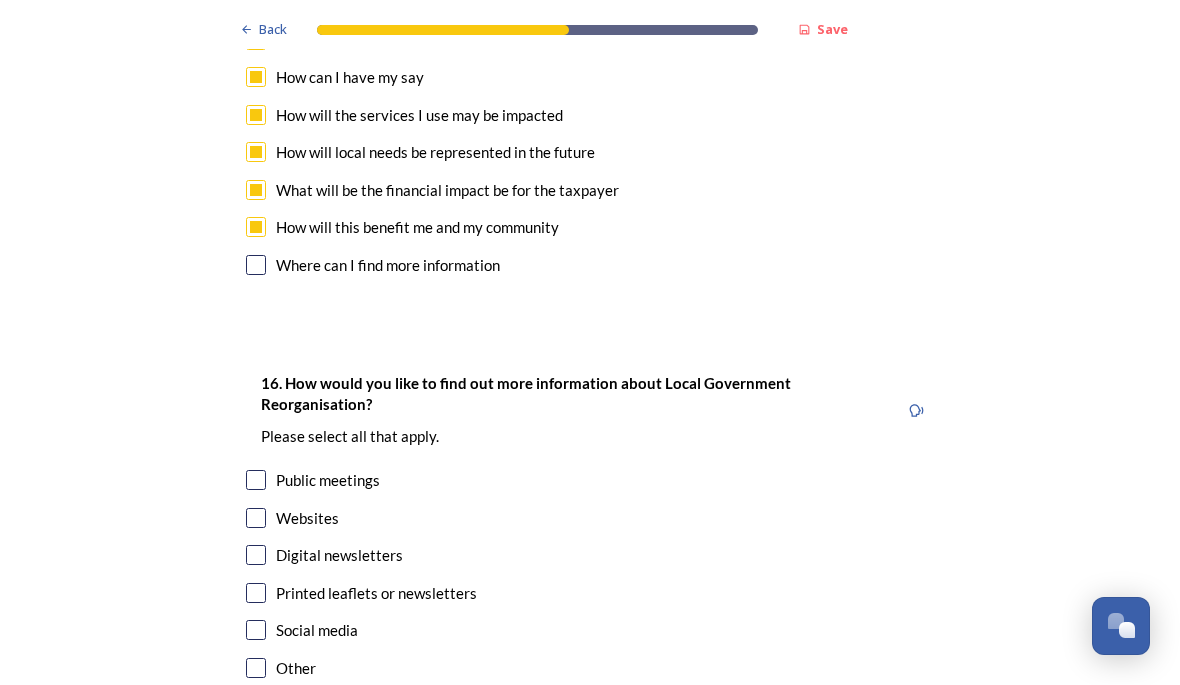 scroll, scrollTop: 6074, scrollLeft: 0, axis: vertical 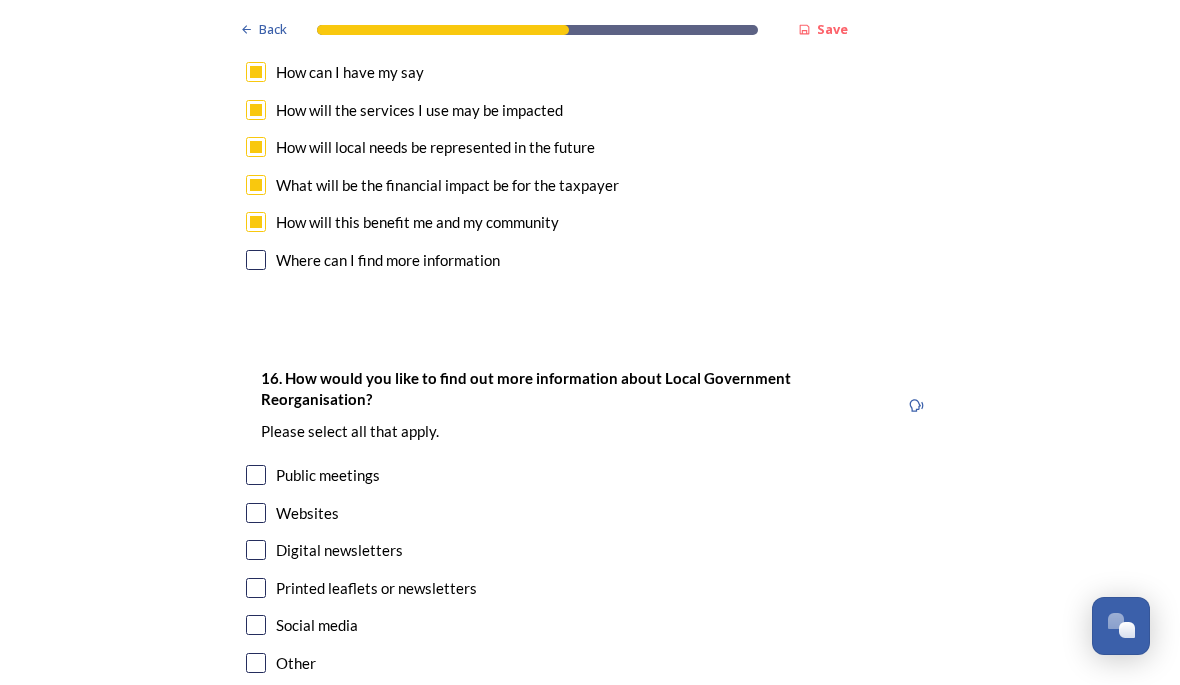 click at bounding box center [256, 588] 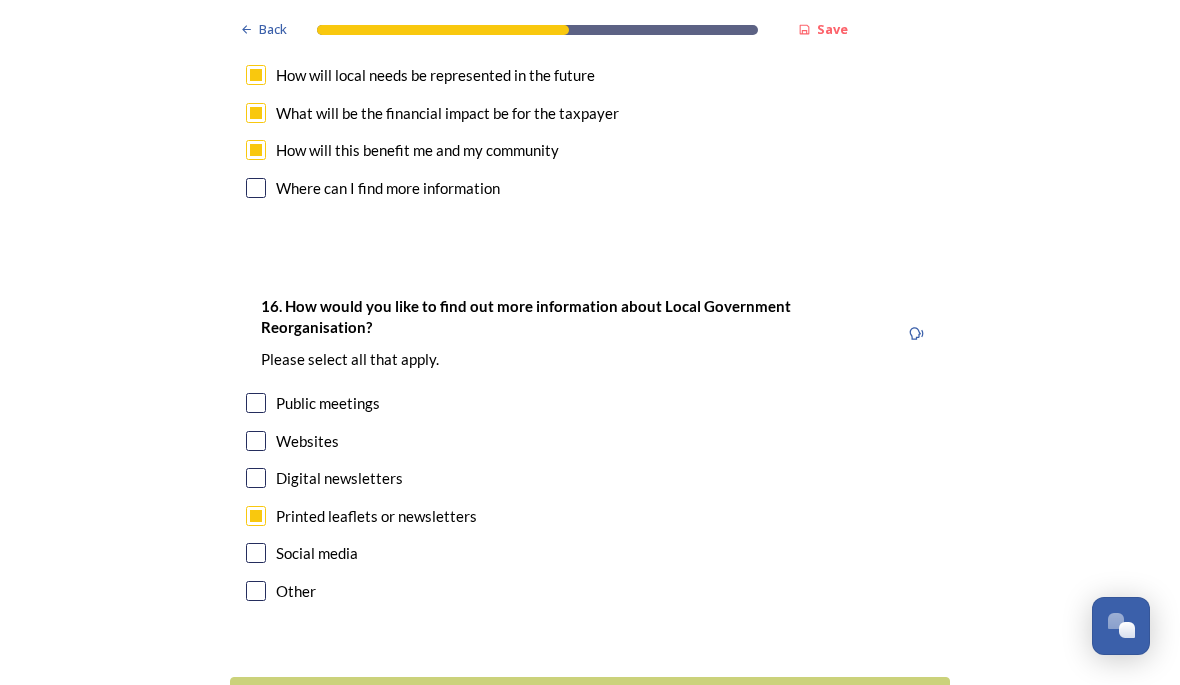 scroll, scrollTop: 6145, scrollLeft: 0, axis: vertical 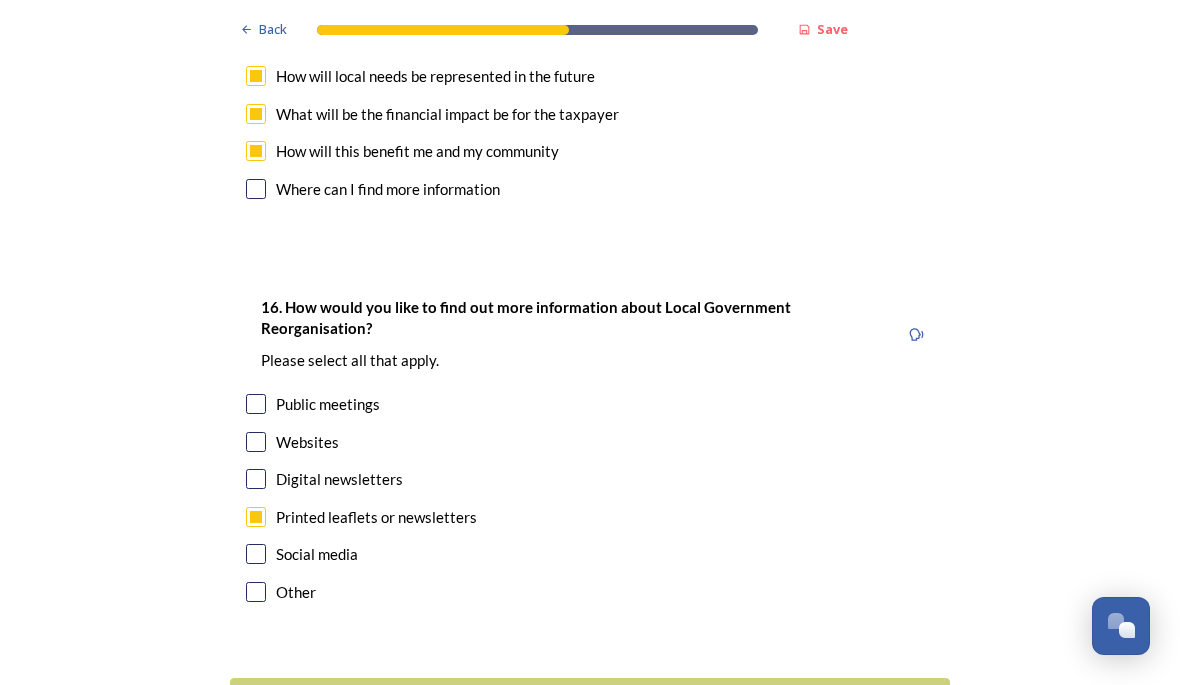 click on "Continue" at bounding box center (576, 702) 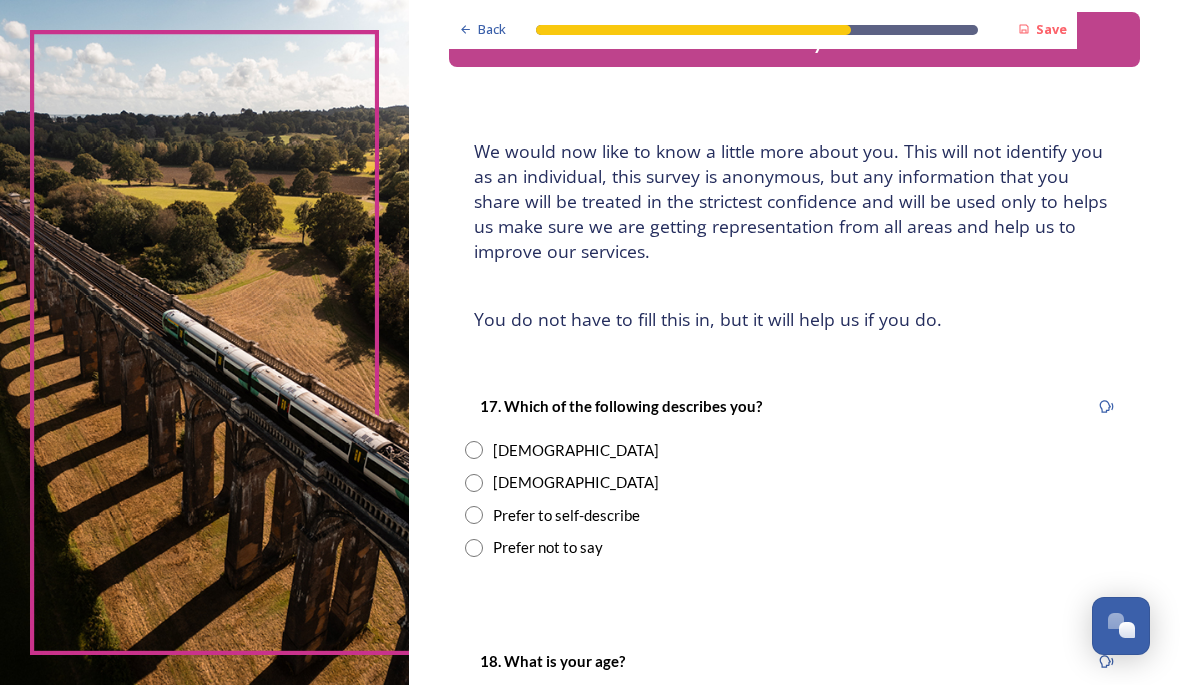 scroll, scrollTop: 70, scrollLeft: 0, axis: vertical 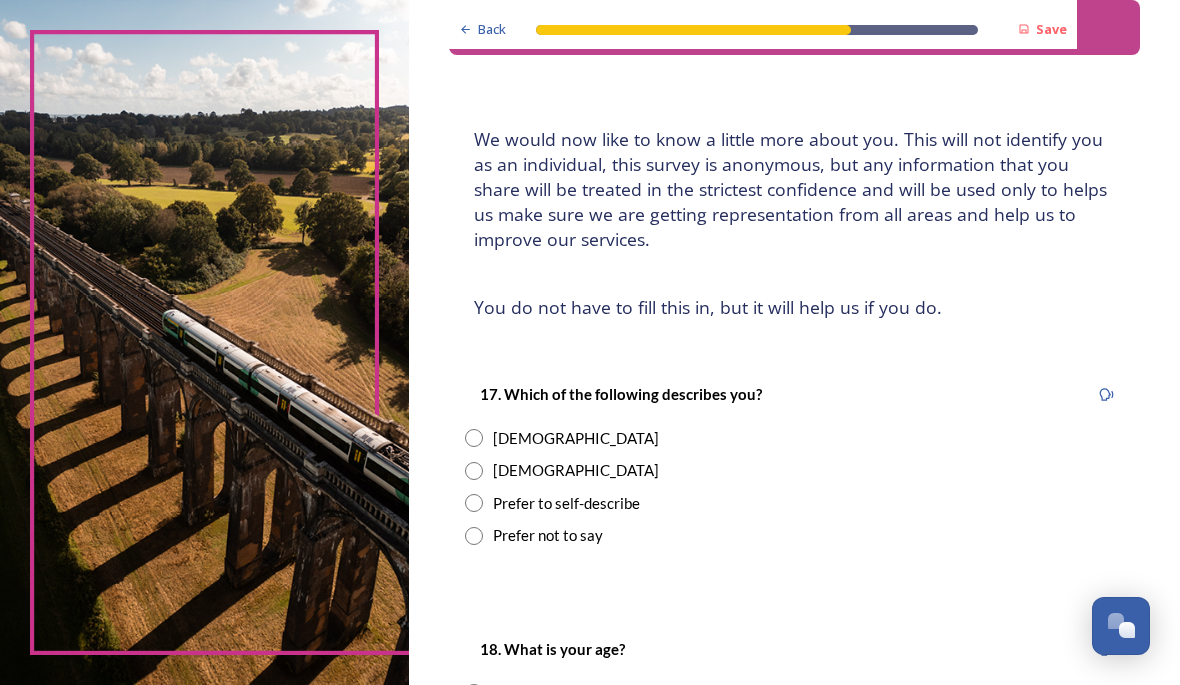 click at bounding box center (474, 438) 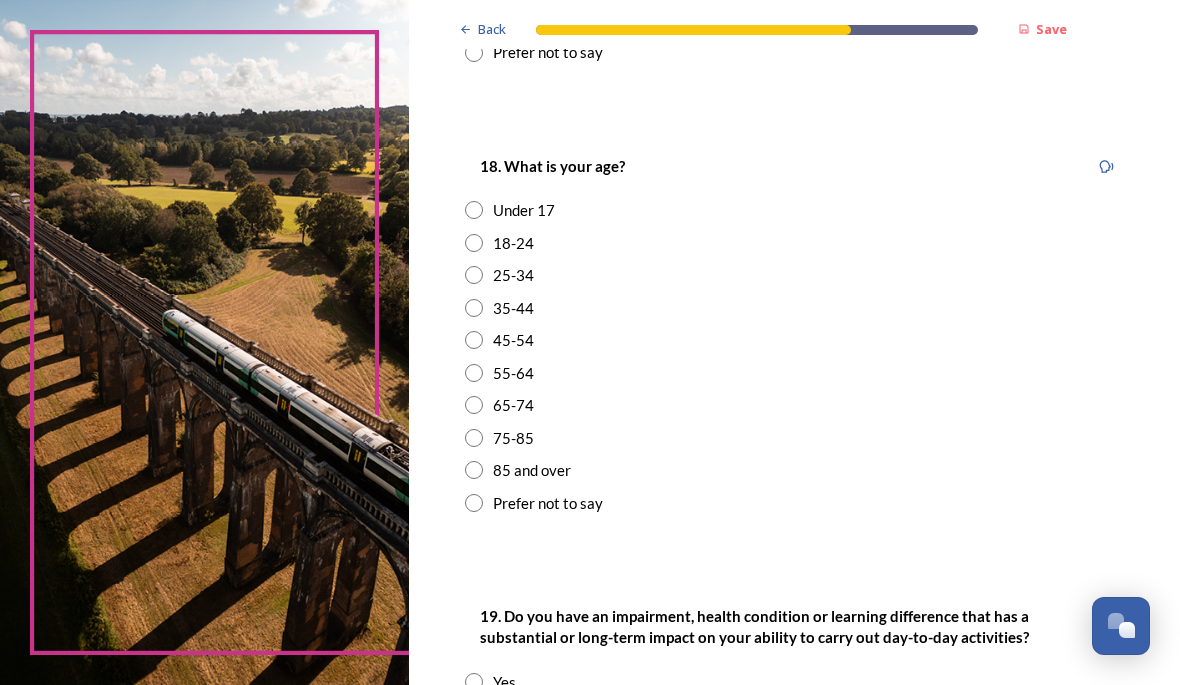scroll, scrollTop: 553, scrollLeft: 0, axis: vertical 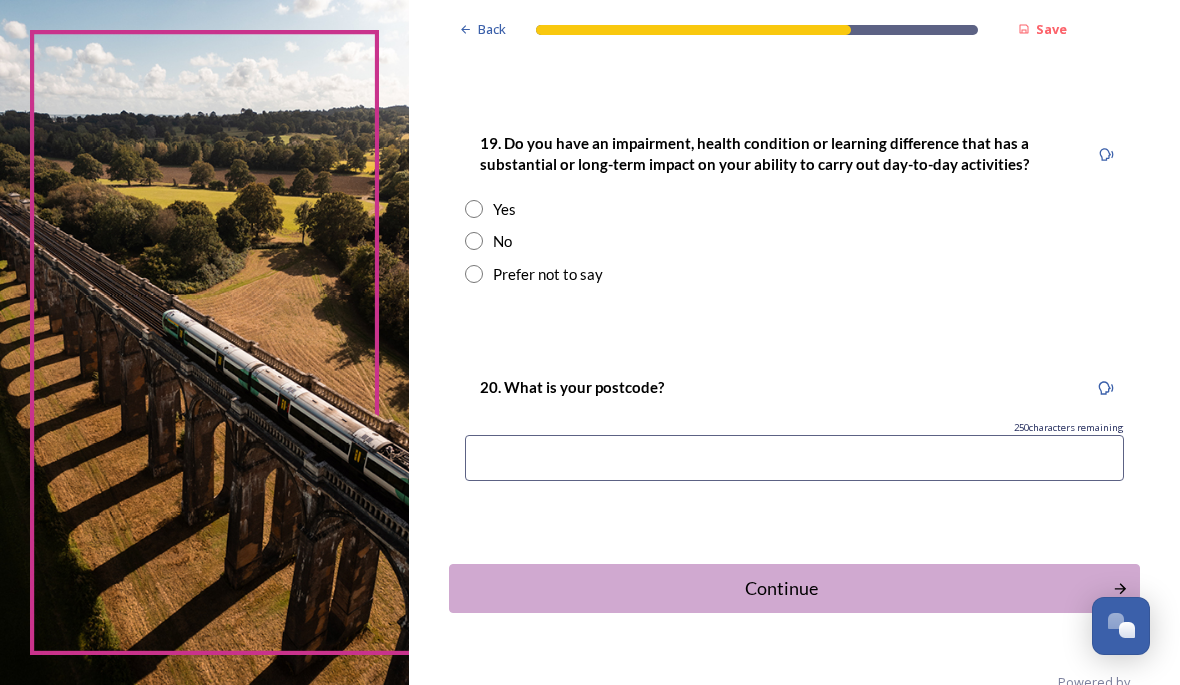 click at bounding box center [474, 241] 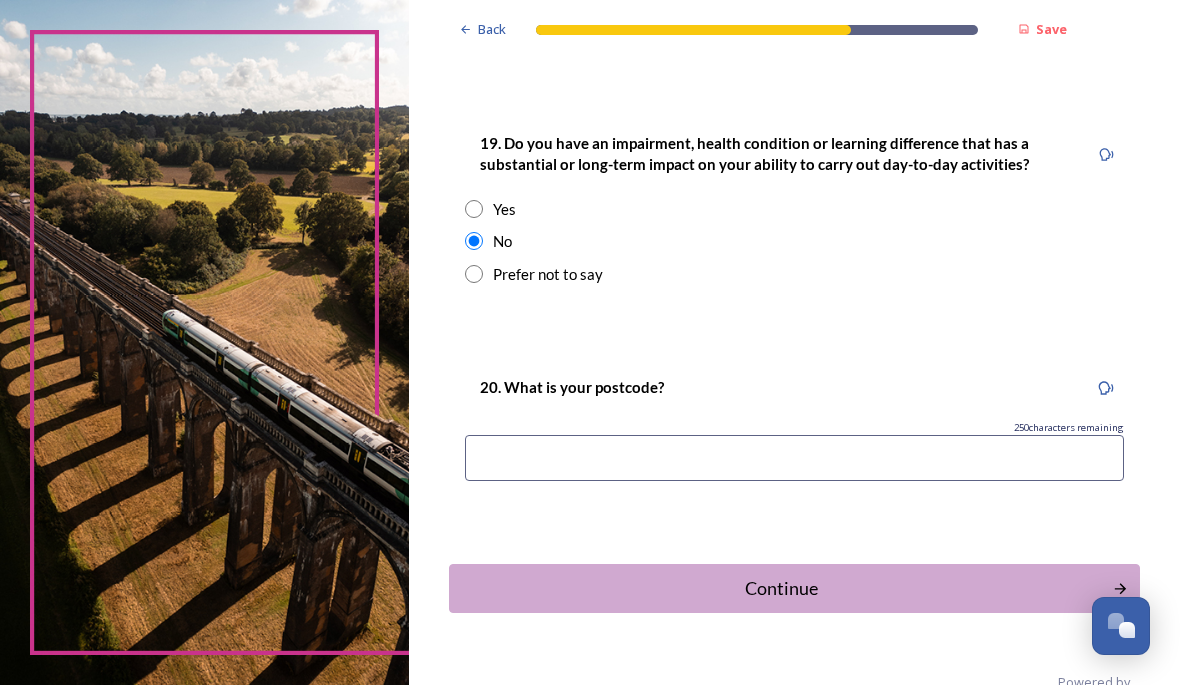 click on "Continue" at bounding box center (780, 588) 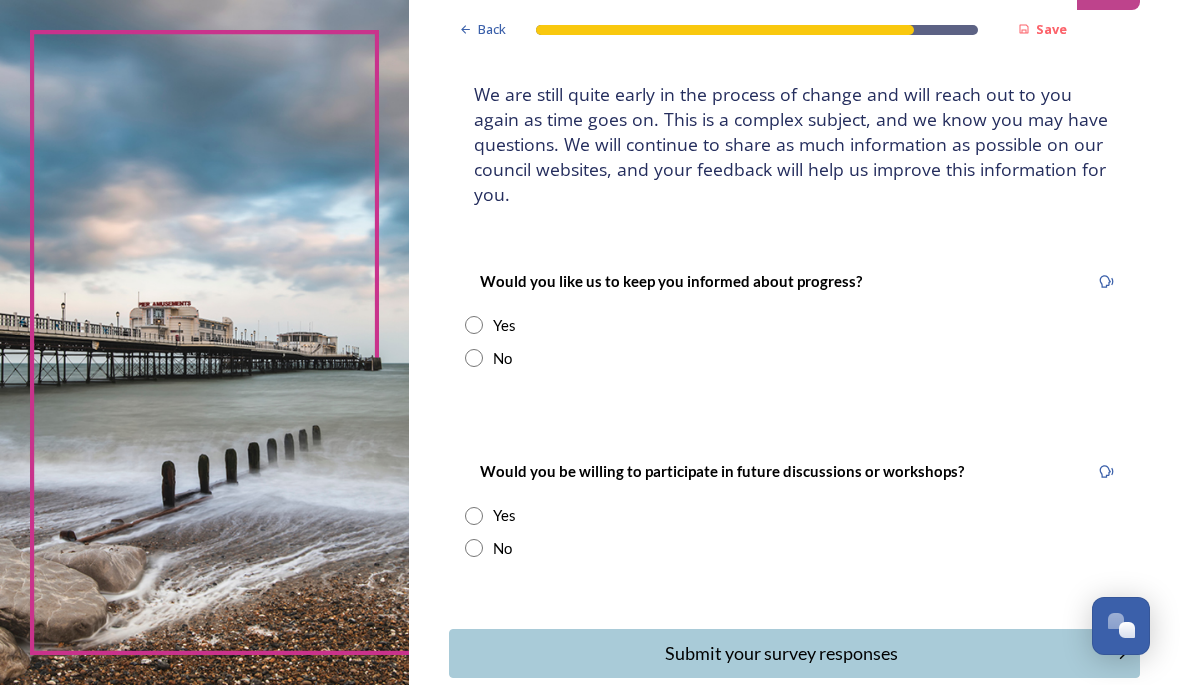scroll, scrollTop: 118, scrollLeft: 0, axis: vertical 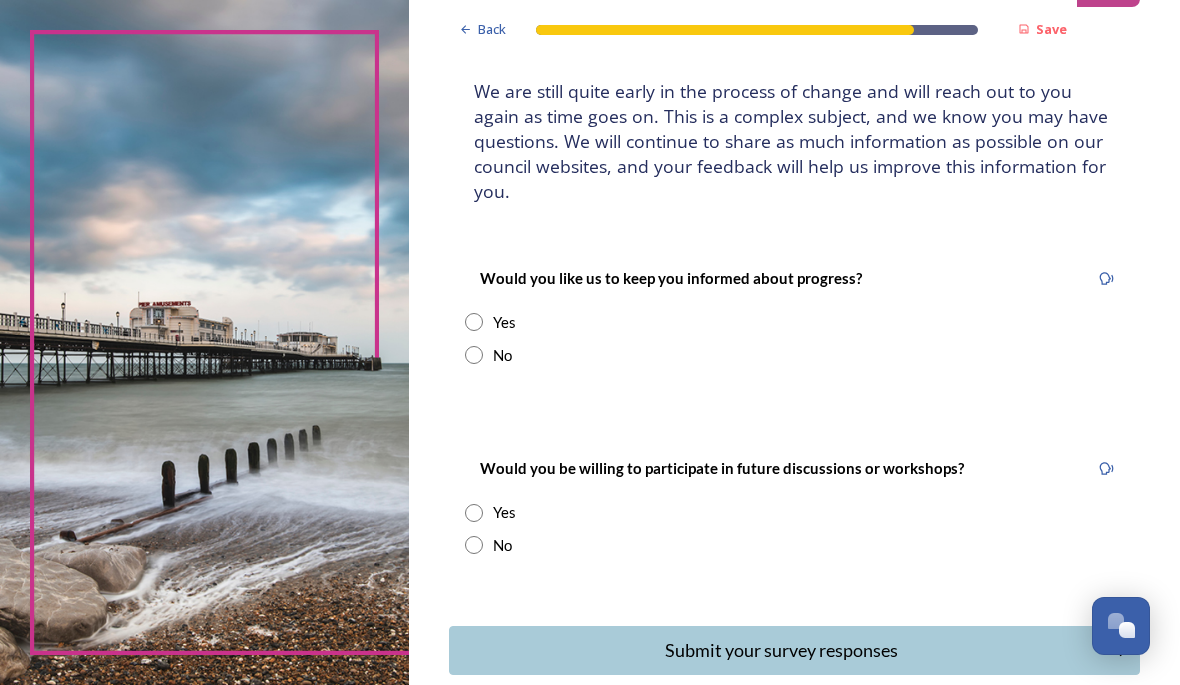 click at bounding box center [474, 355] 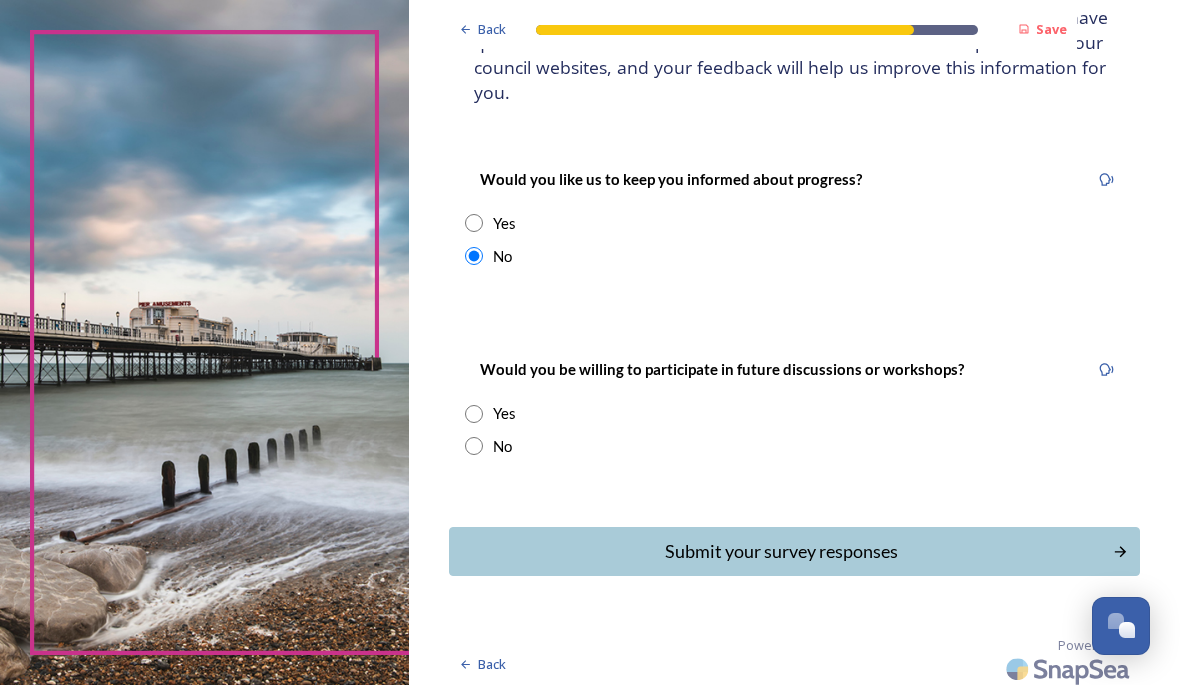 scroll, scrollTop: 216, scrollLeft: 0, axis: vertical 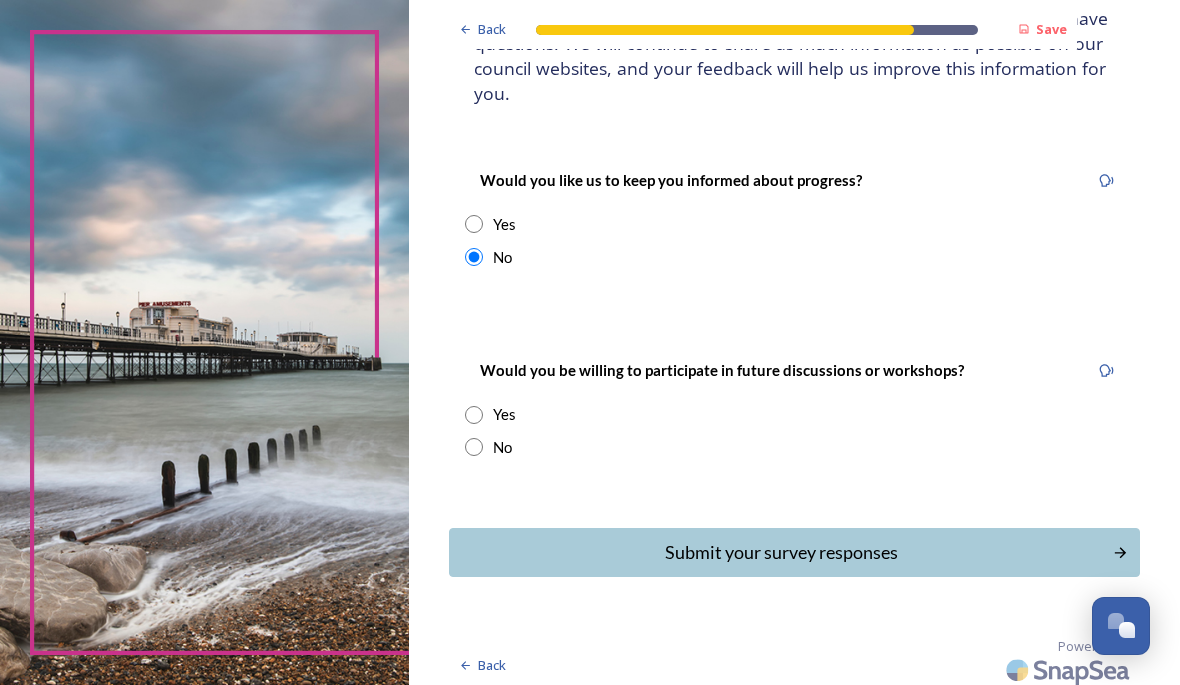 click at bounding box center (474, 447) 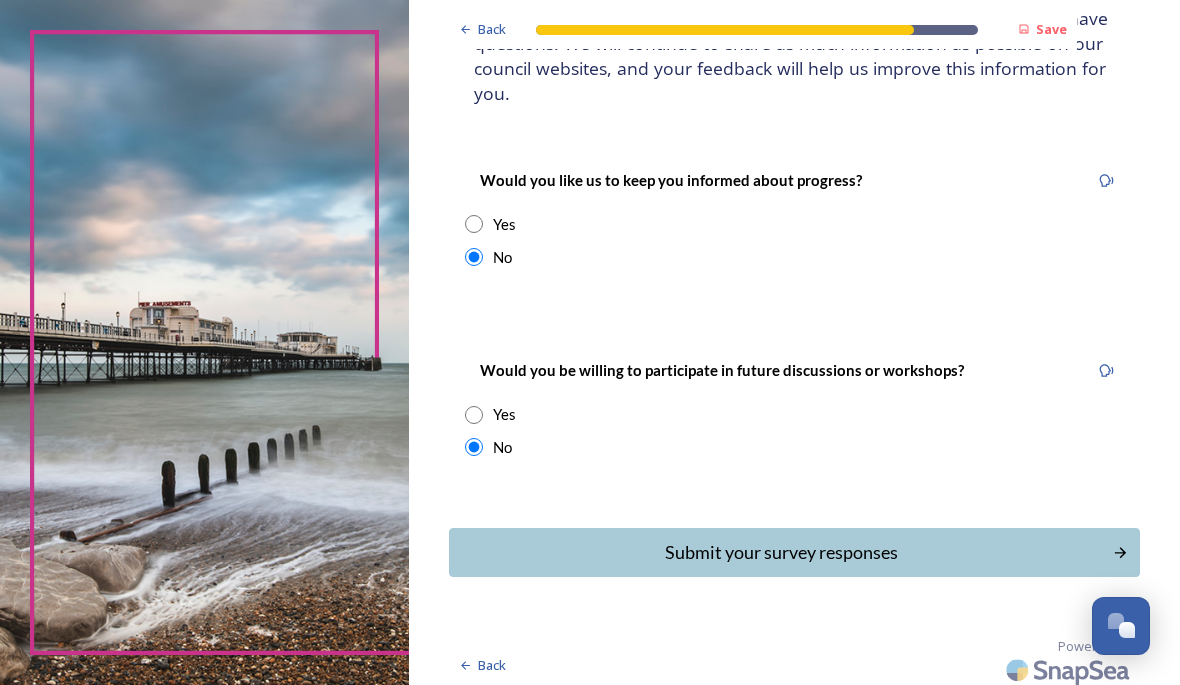 click on "Submit your survey responses" at bounding box center [780, 552] 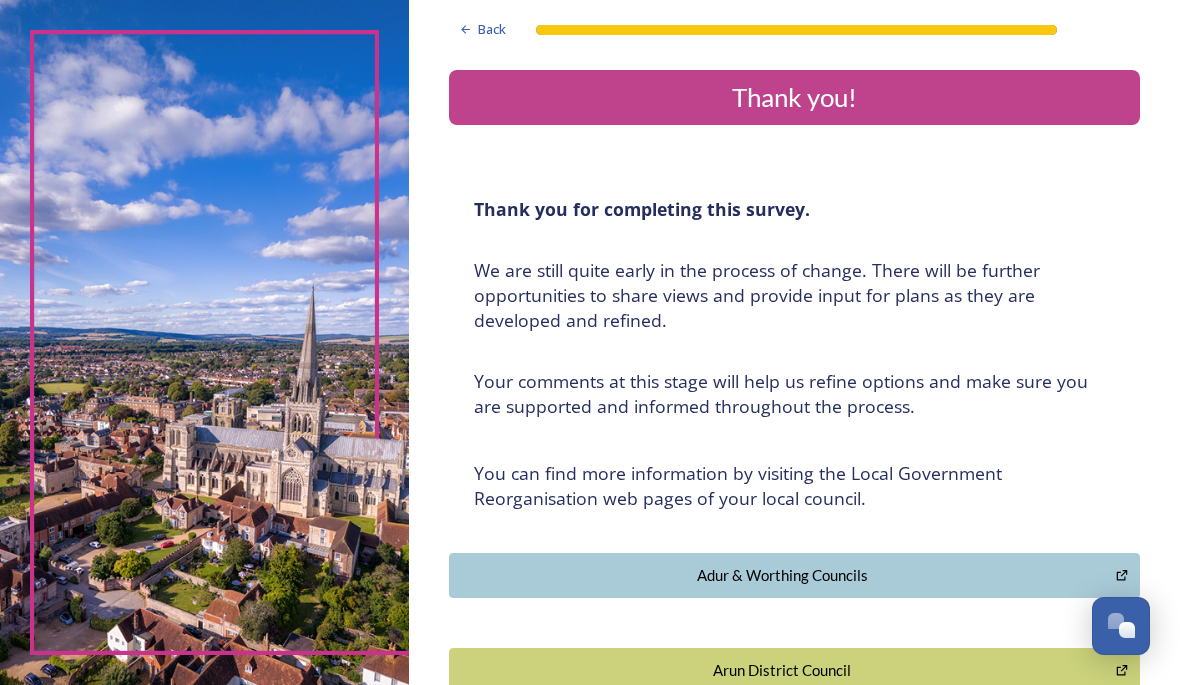 scroll, scrollTop: 0, scrollLeft: 0, axis: both 